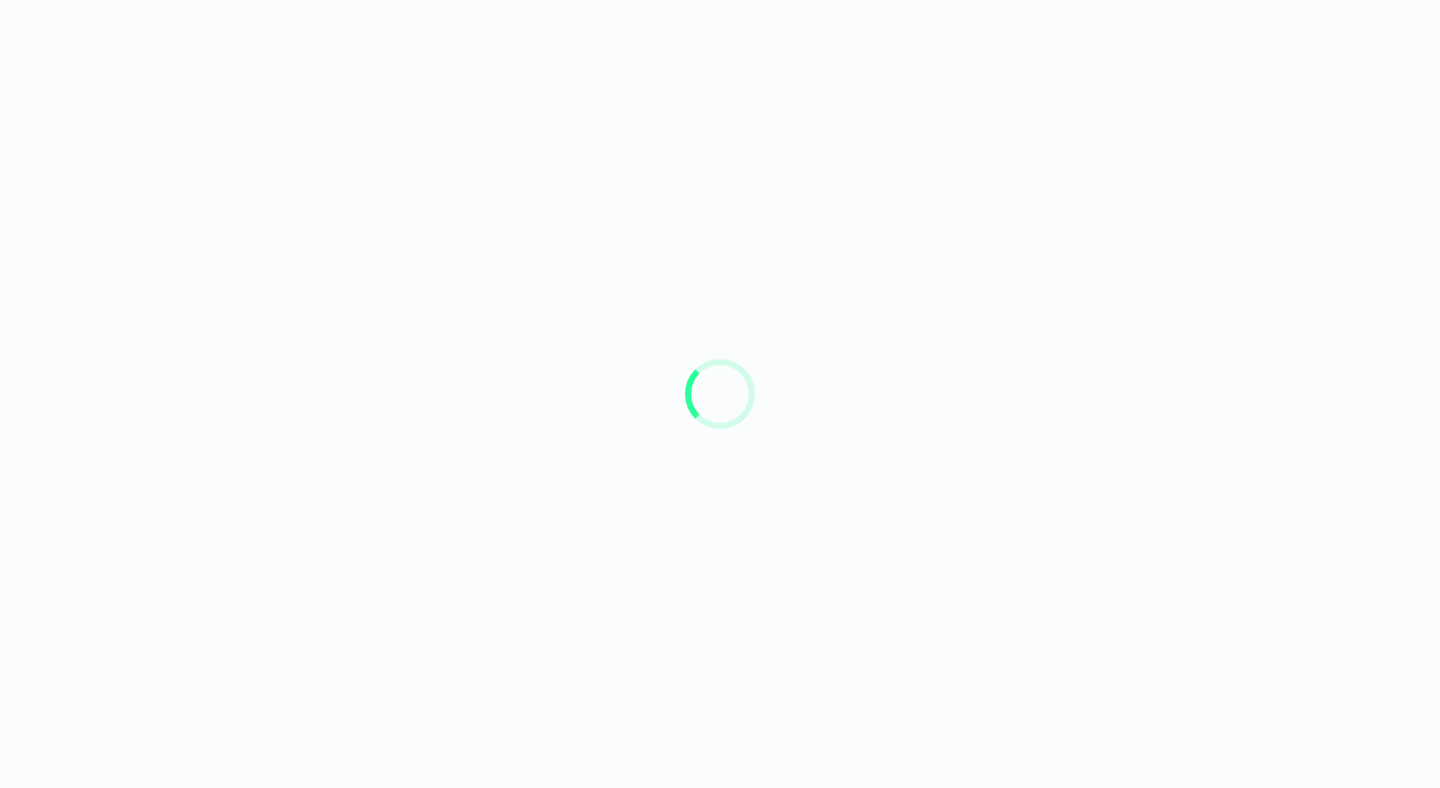 scroll, scrollTop: 0, scrollLeft: 0, axis: both 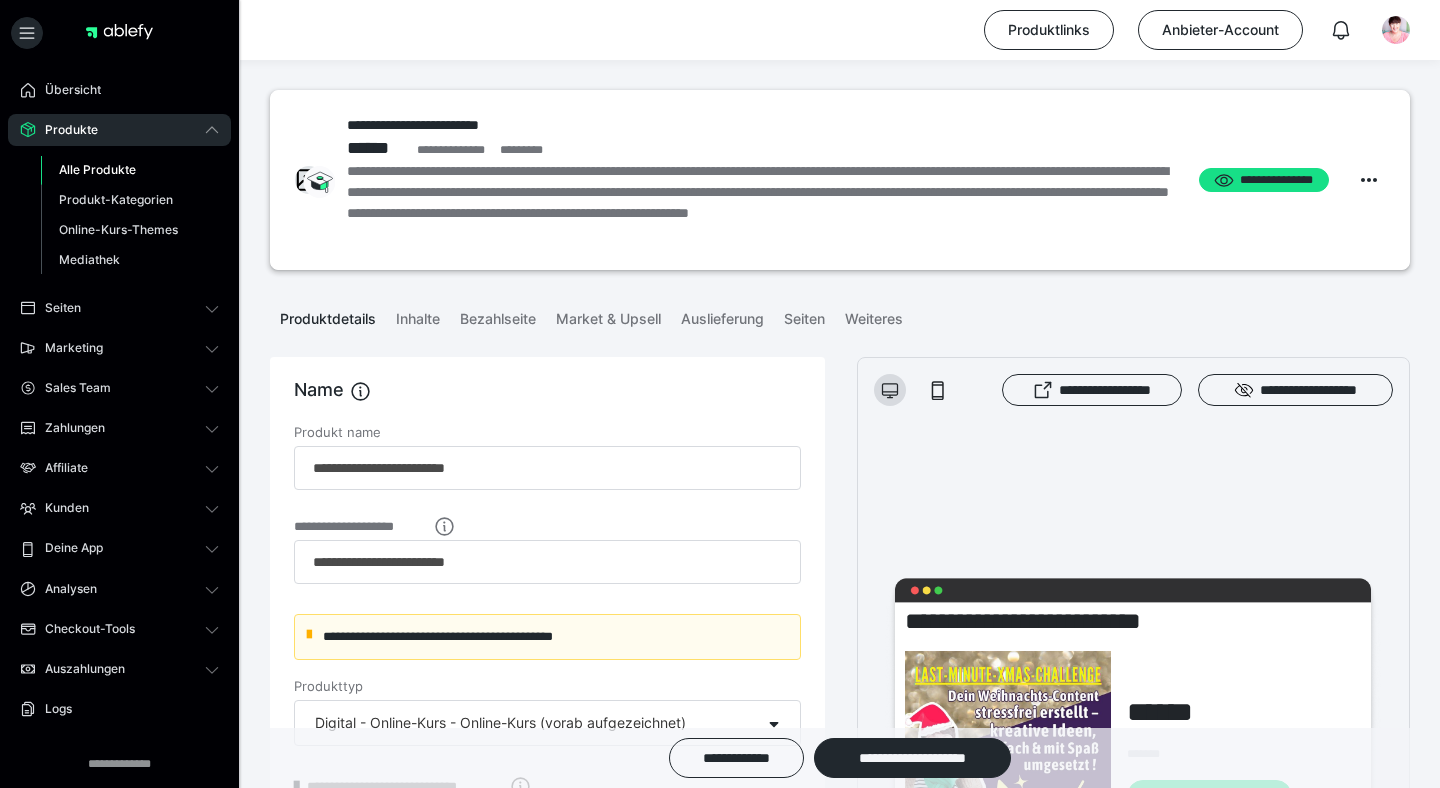click on "Alle Produkte" at bounding box center [97, 169] 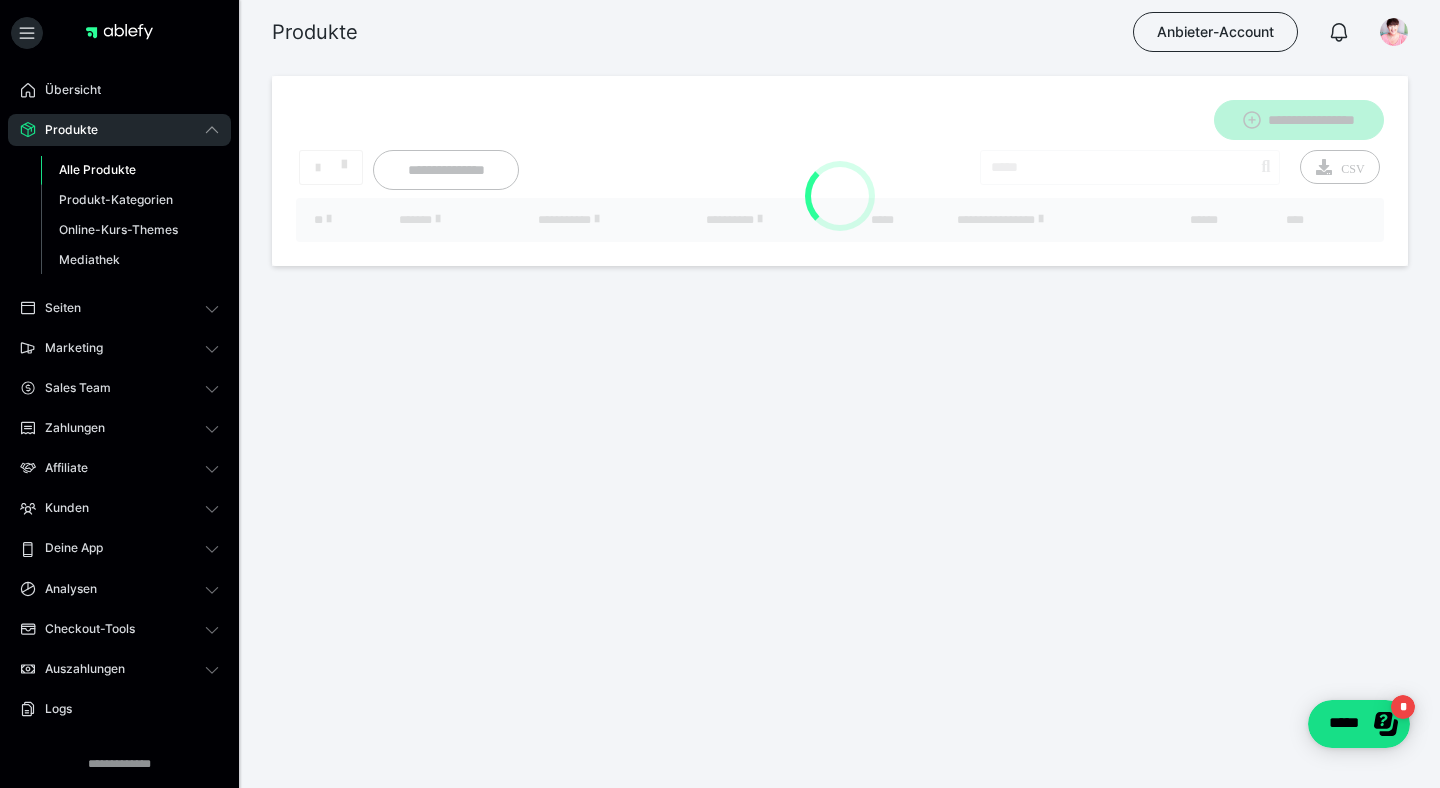 scroll, scrollTop: 0, scrollLeft: 0, axis: both 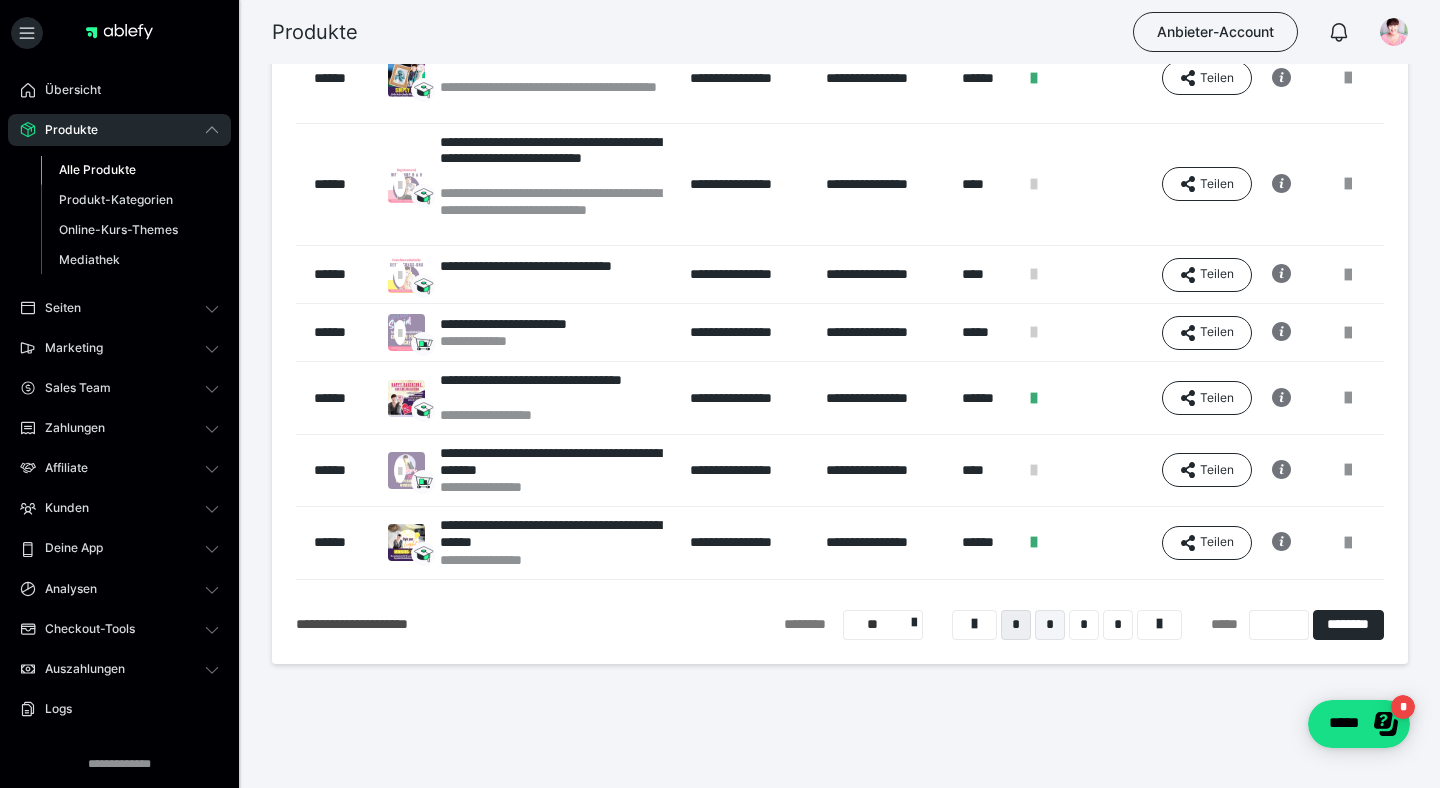 click on "*" at bounding box center (1050, 625) 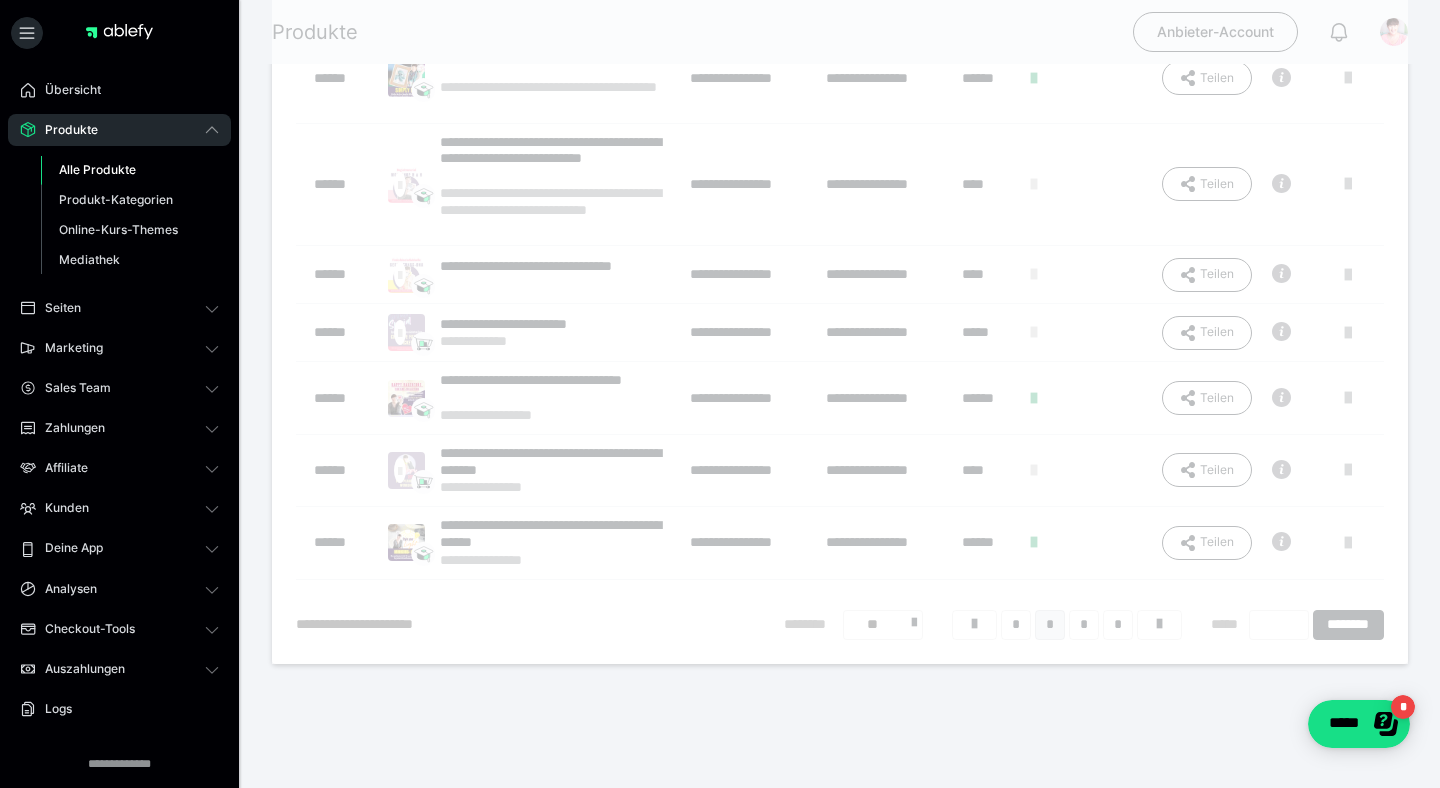 scroll, scrollTop: 16, scrollLeft: 0, axis: vertical 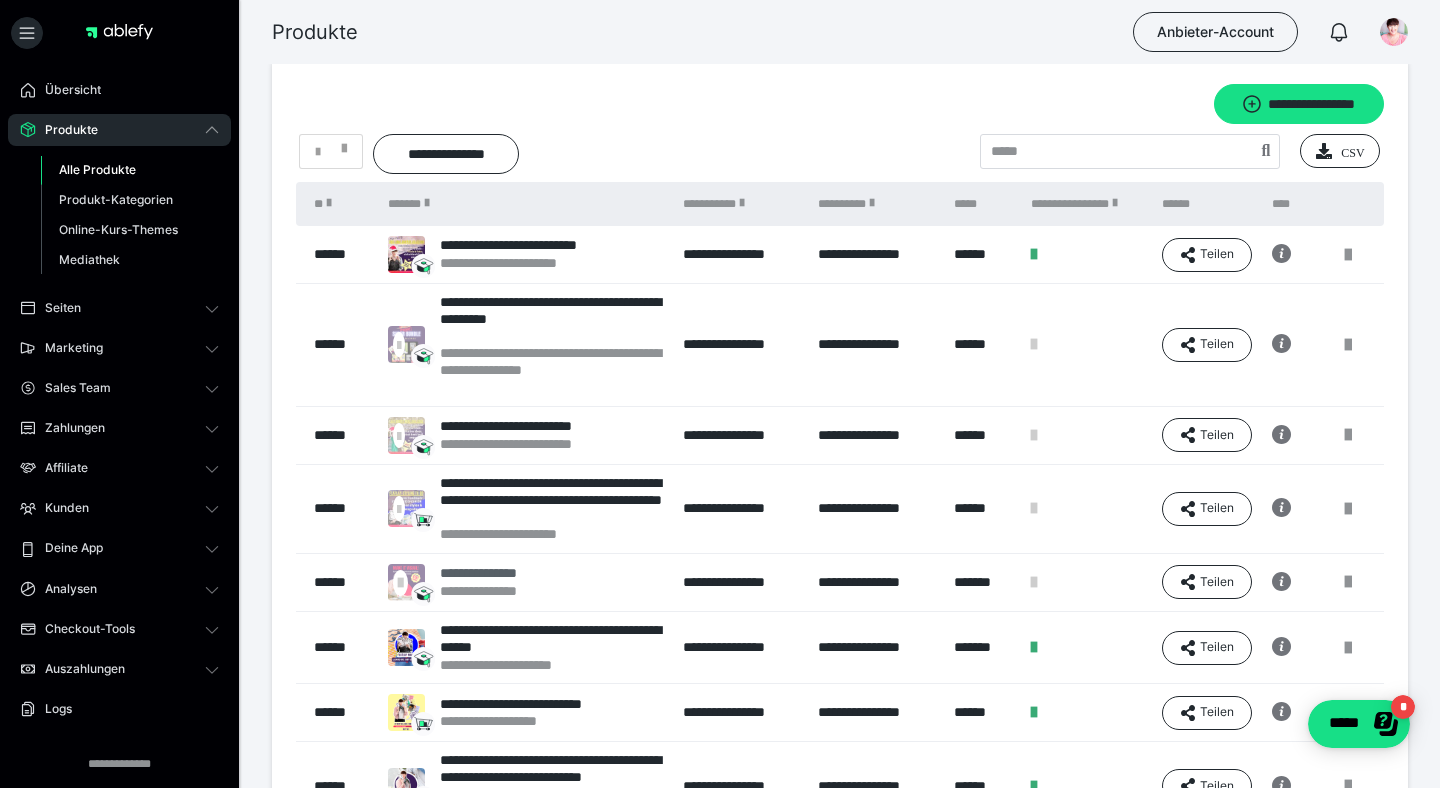 click on "**********" at bounding box center [497, 573] 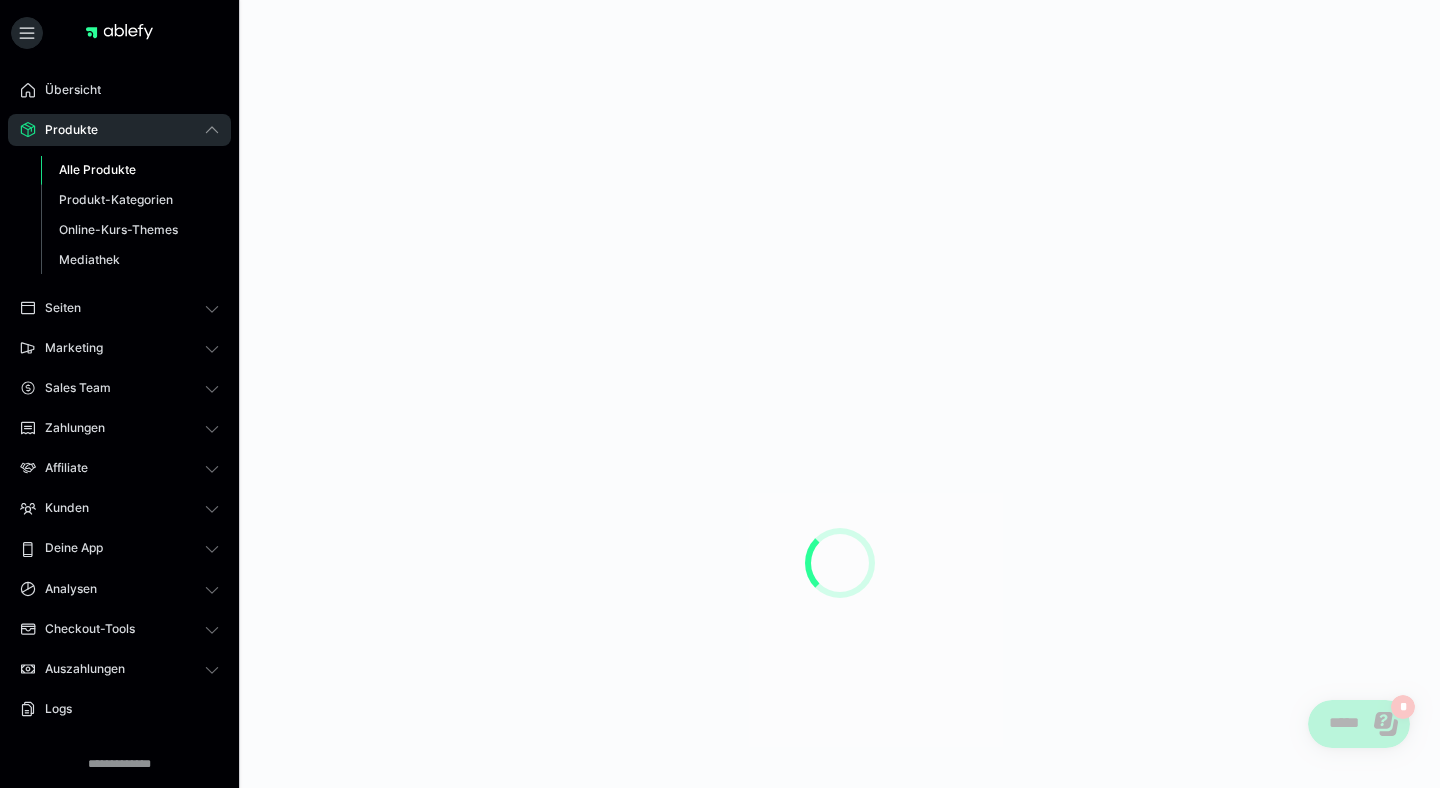 scroll, scrollTop: 0, scrollLeft: 0, axis: both 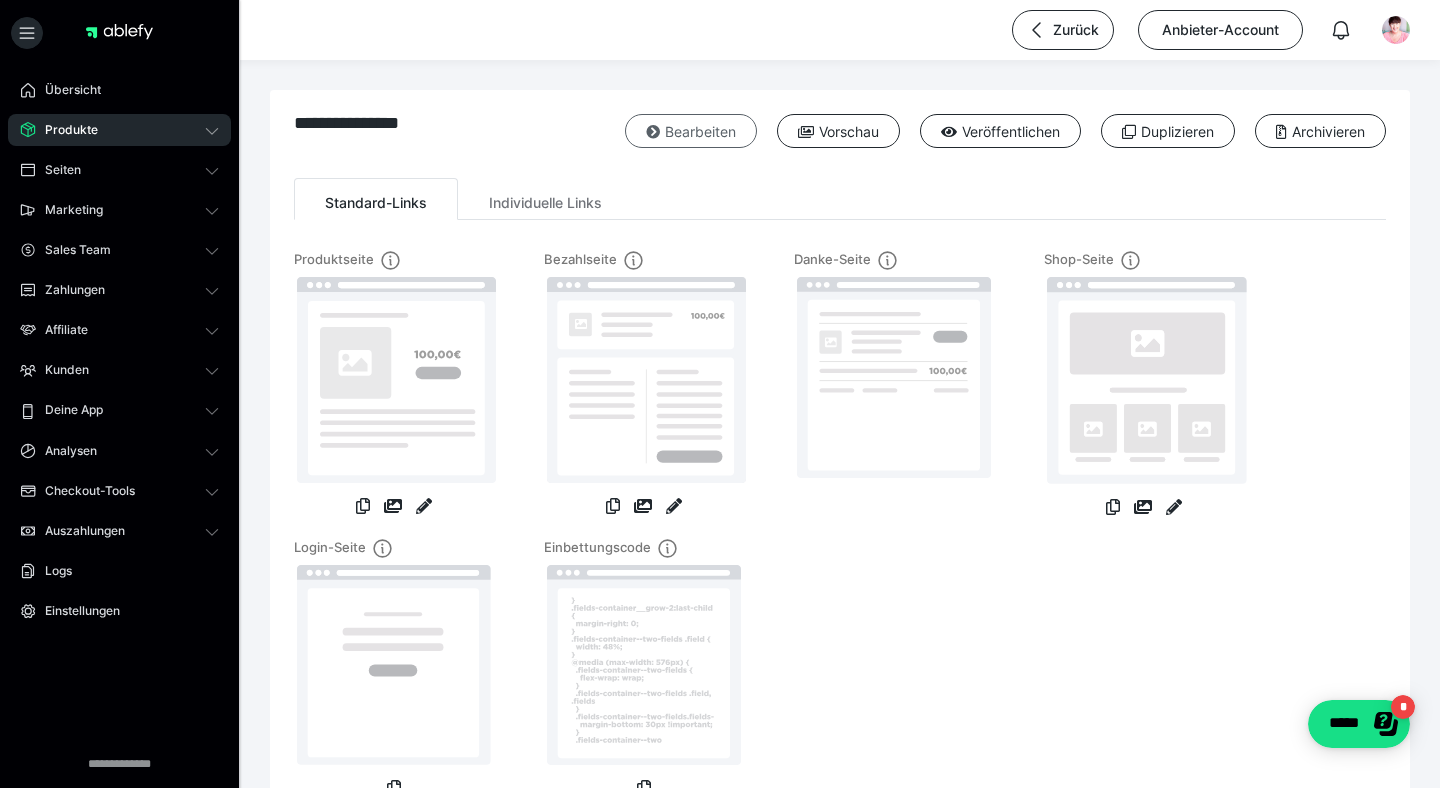 click on "Bearbeiten" at bounding box center (691, 131) 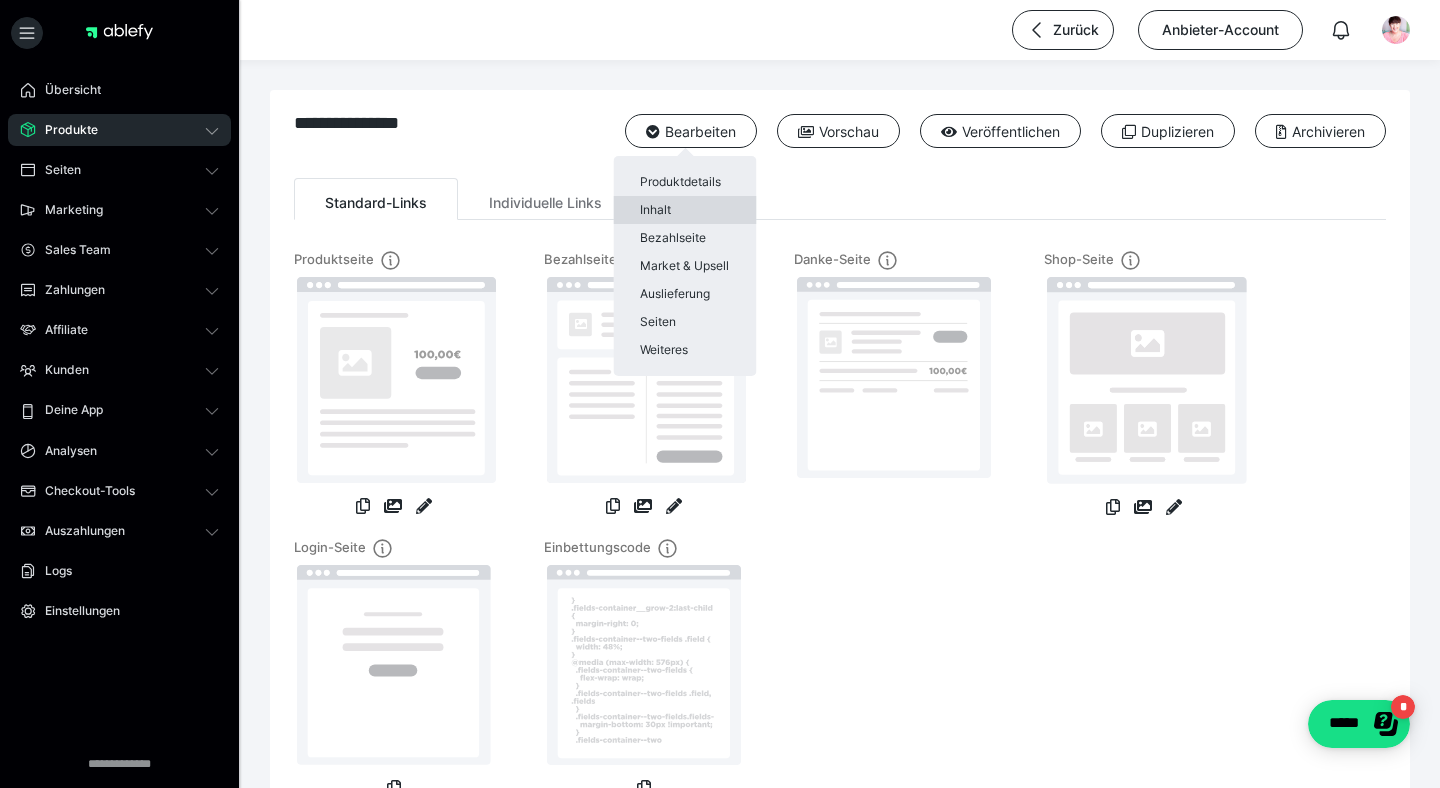 click on "Inhalt" at bounding box center [684, 210] 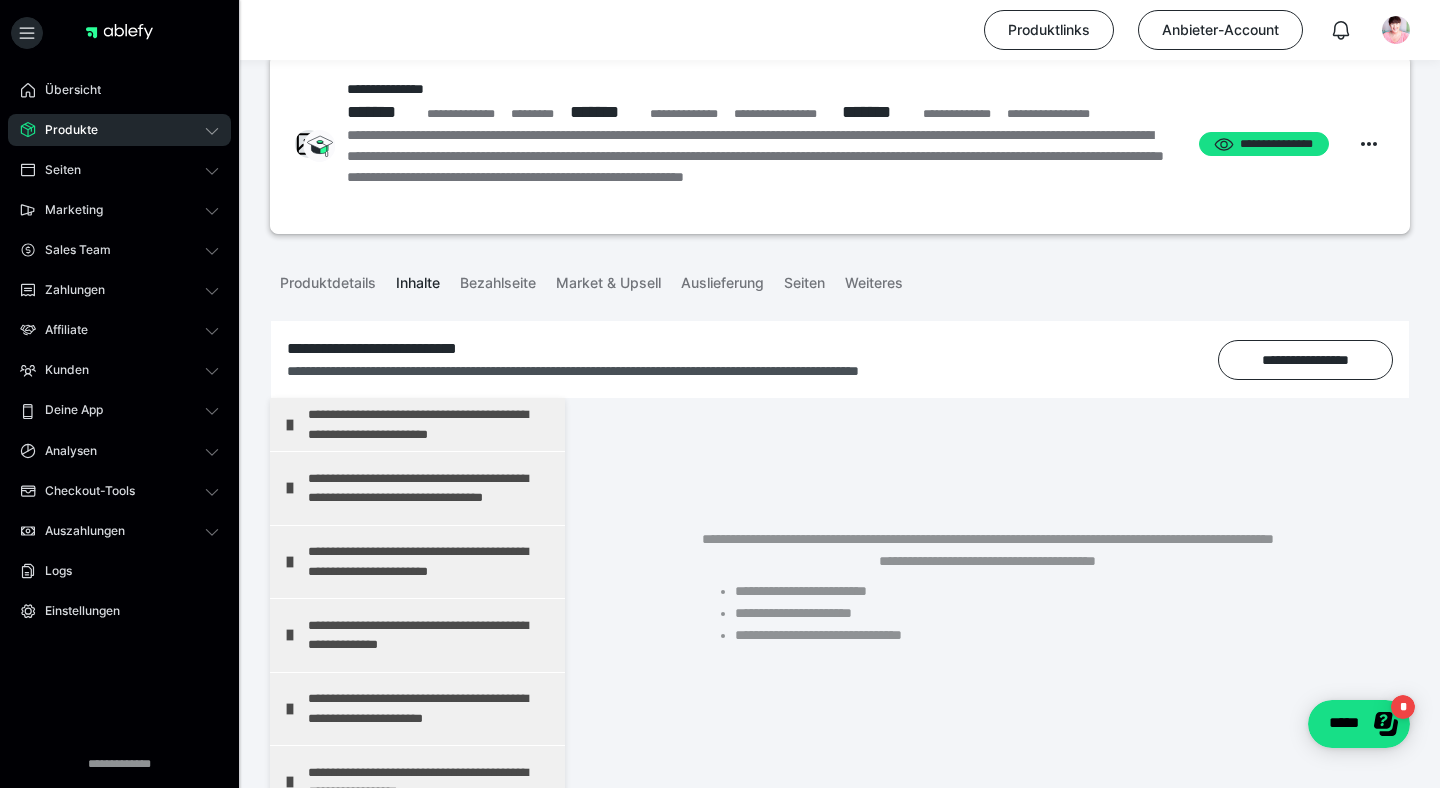 scroll, scrollTop: 50, scrollLeft: 0, axis: vertical 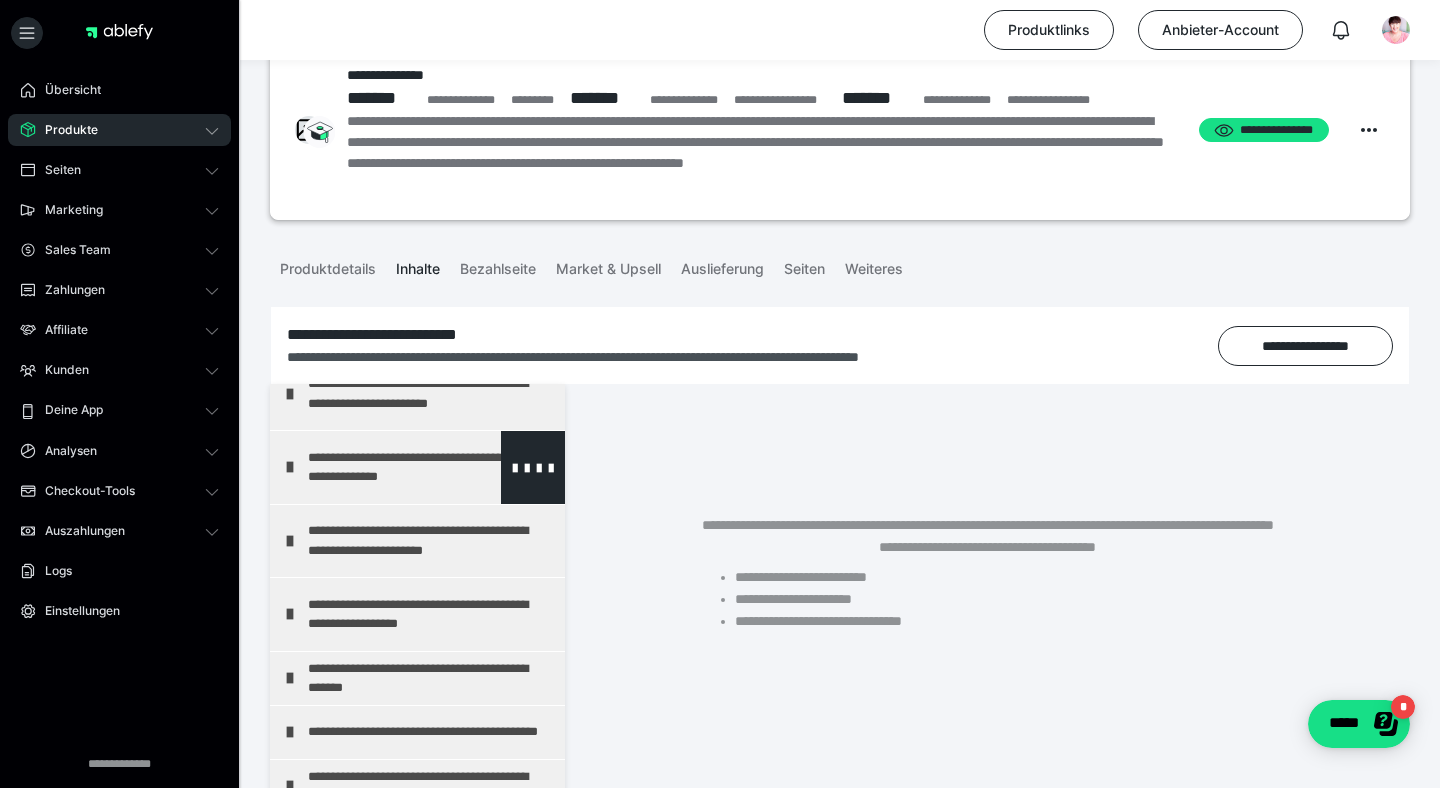 click on "**********" at bounding box center (431, 467) 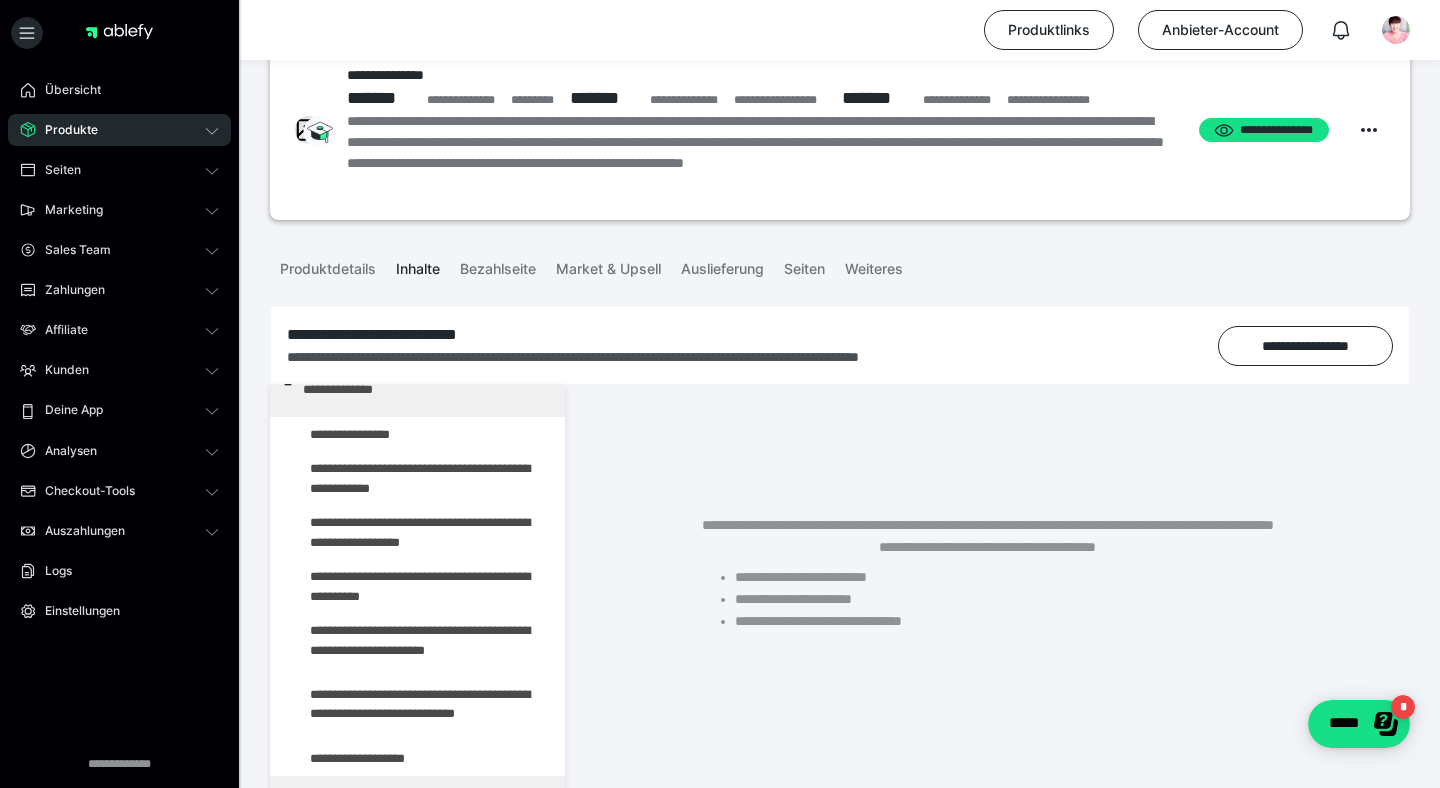 scroll, scrollTop: 242, scrollLeft: 0, axis: vertical 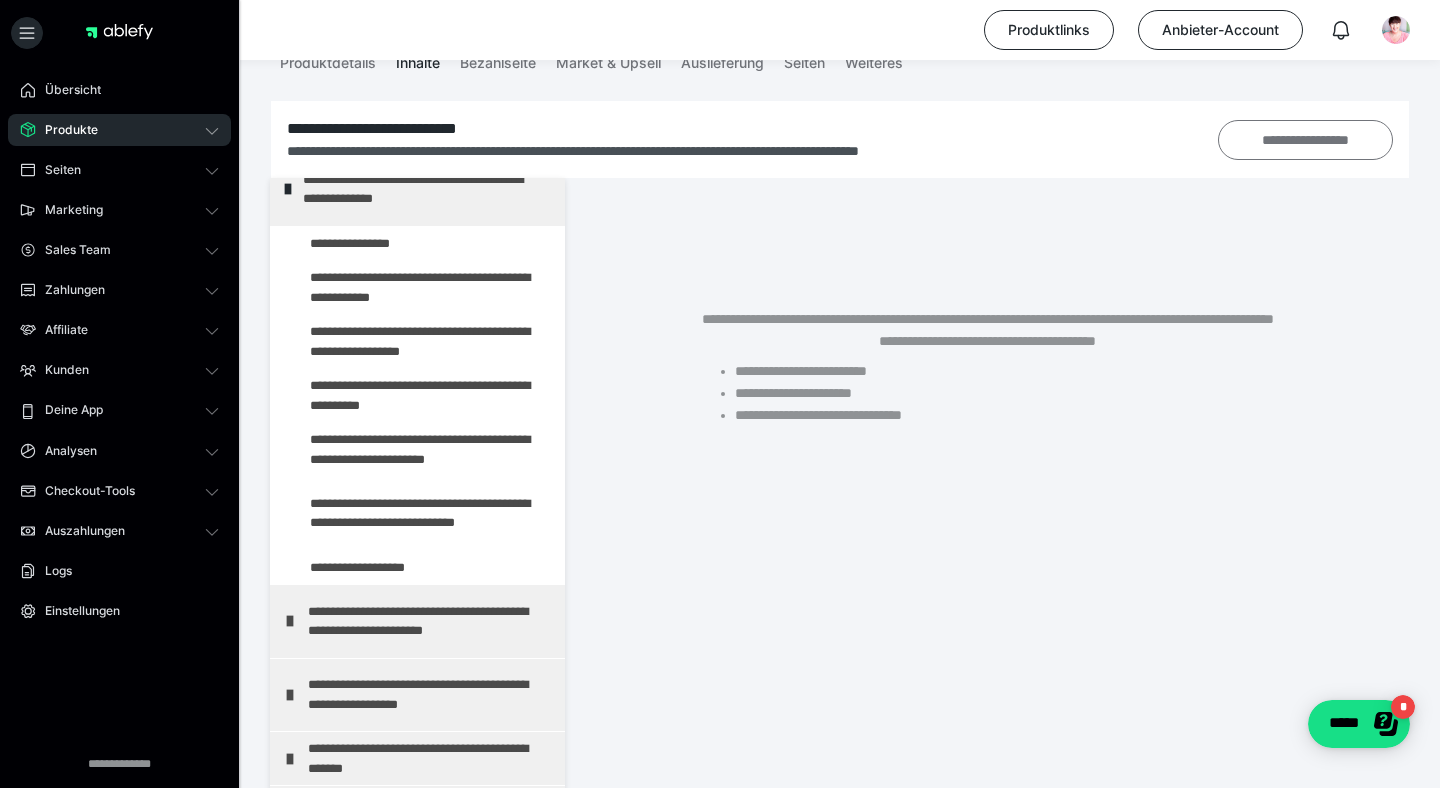 click on "**********" at bounding box center (1305, 140) 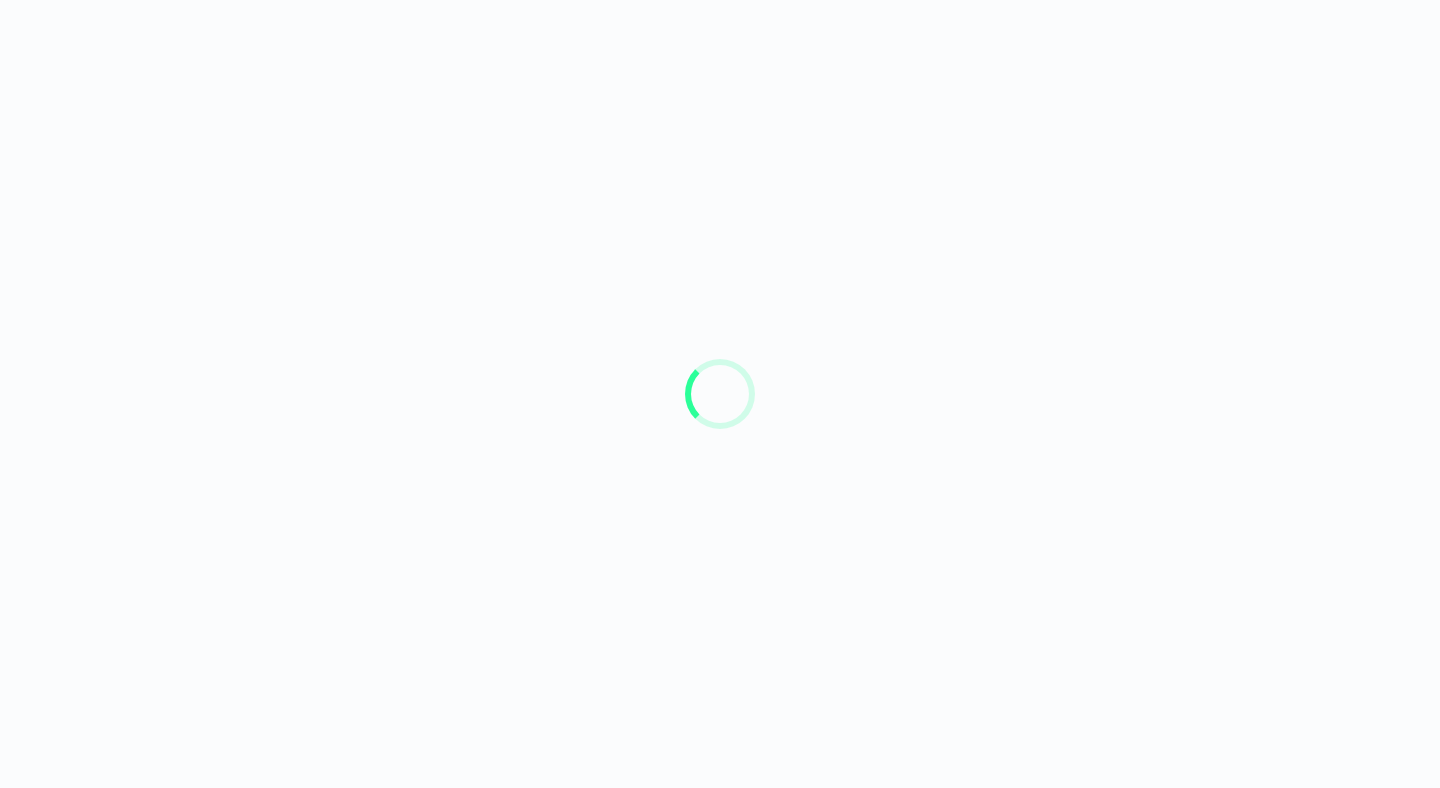 scroll, scrollTop: 0, scrollLeft: 0, axis: both 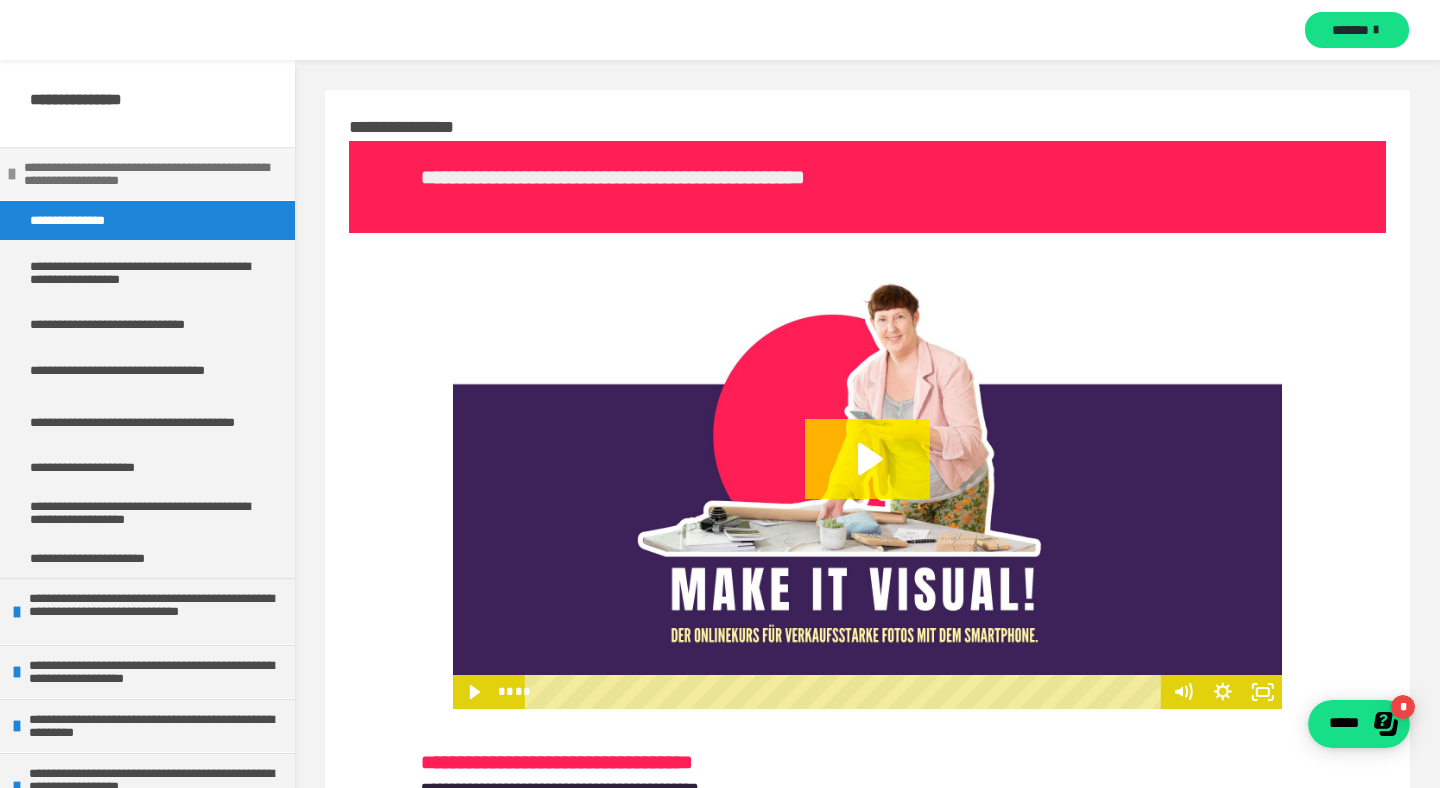 click at bounding box center [12, 174] 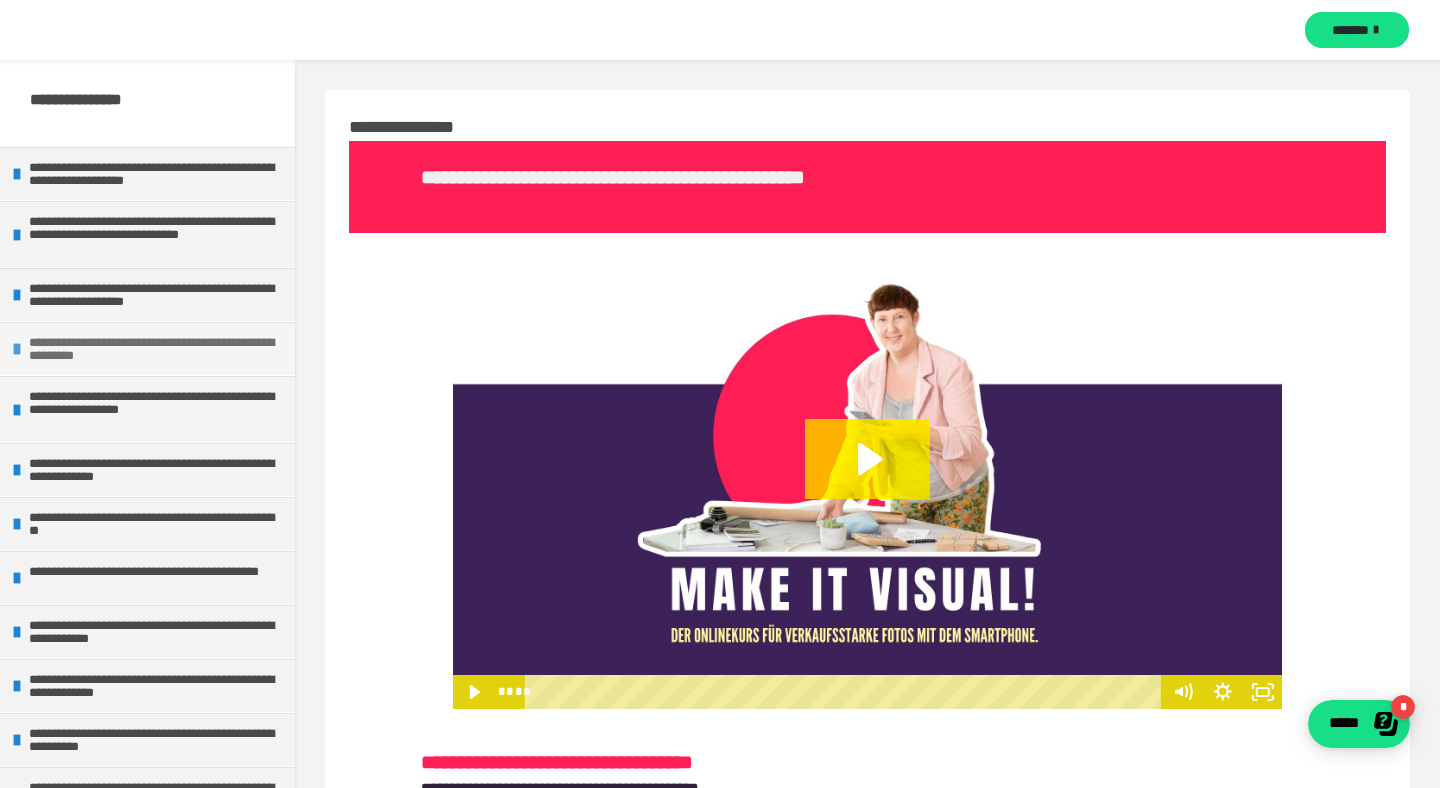 click on "**********" at bounding box center [157, 349] 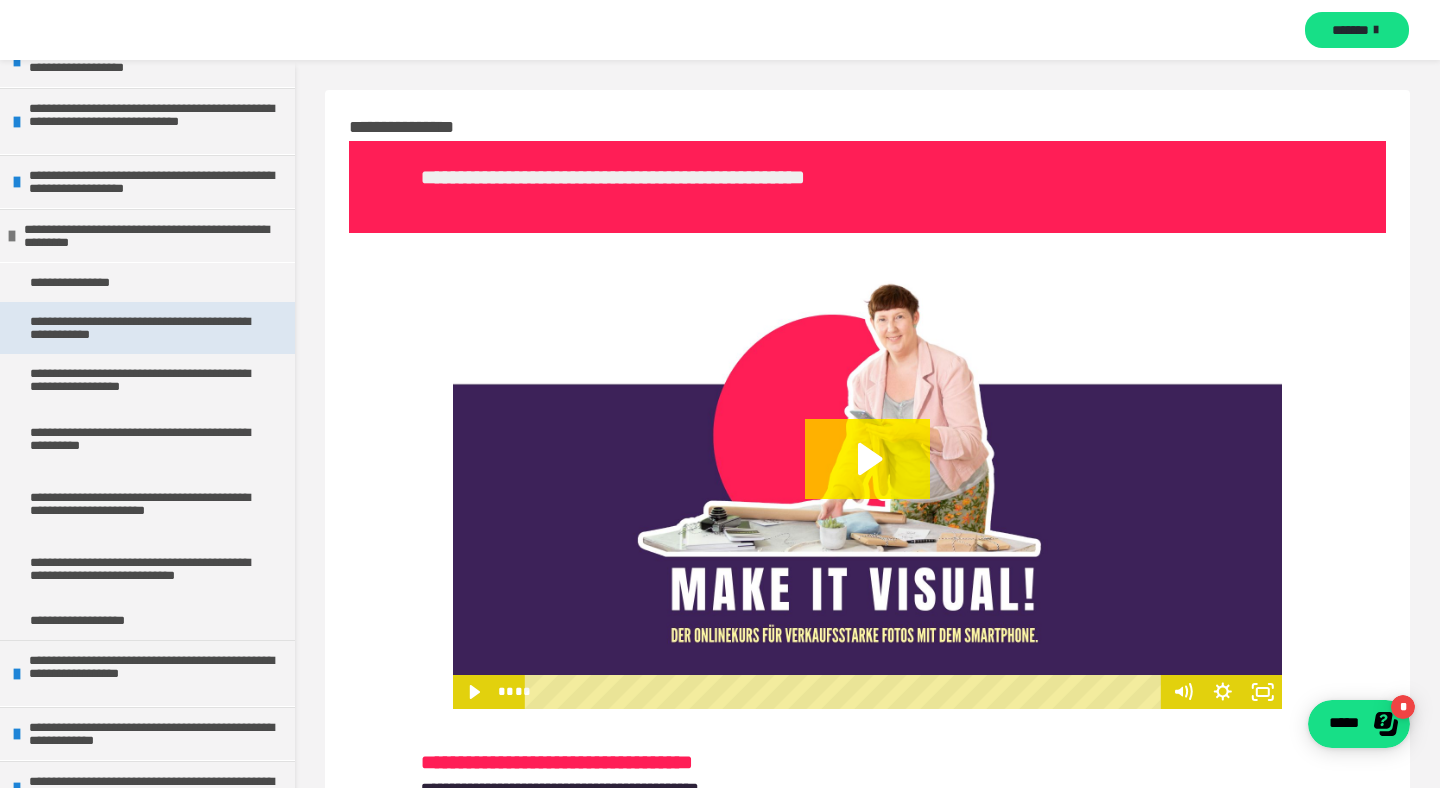 scroll, scrollTop: 115, scrollLeft: 0, axis: vertical 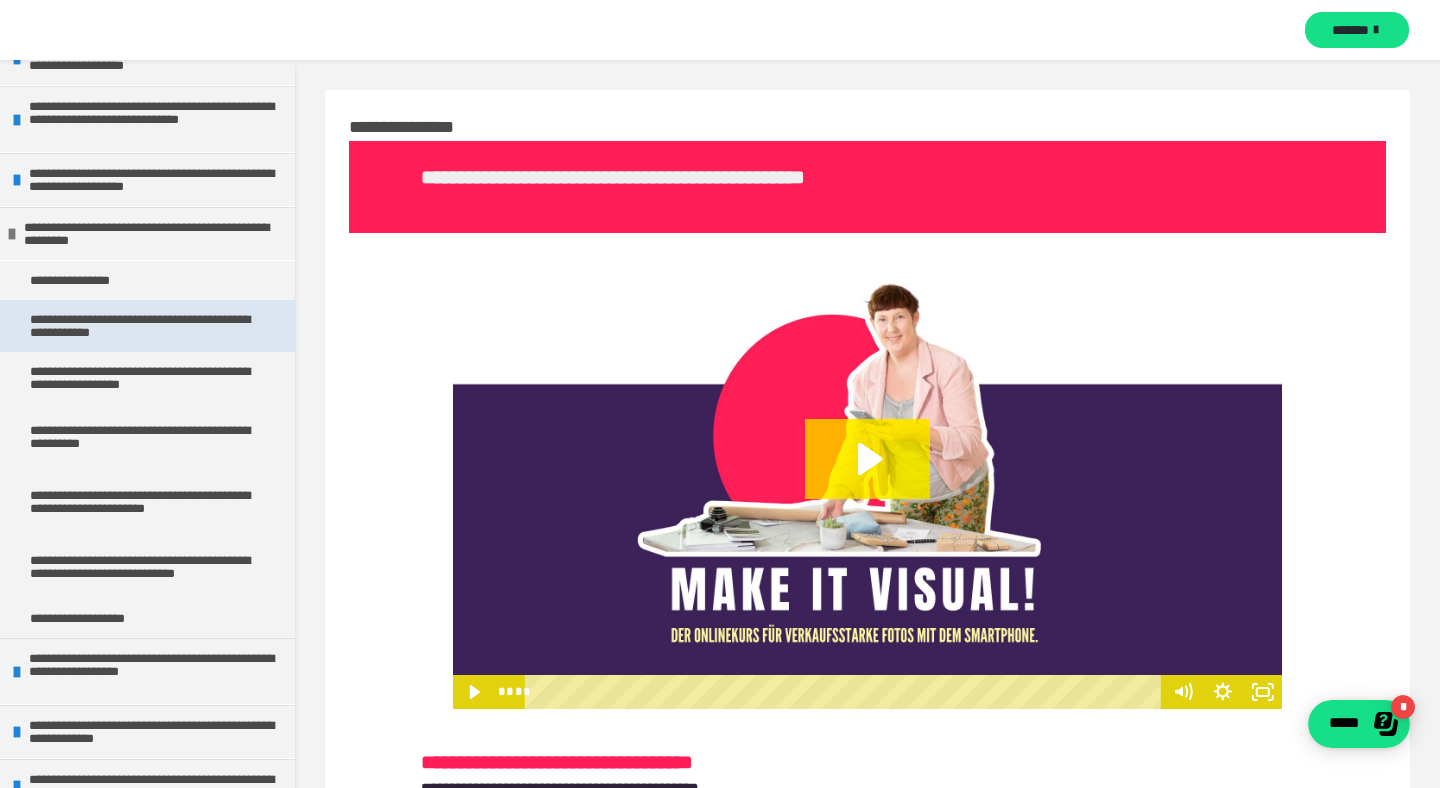 click on "**********" at bounding box center [147, 326] 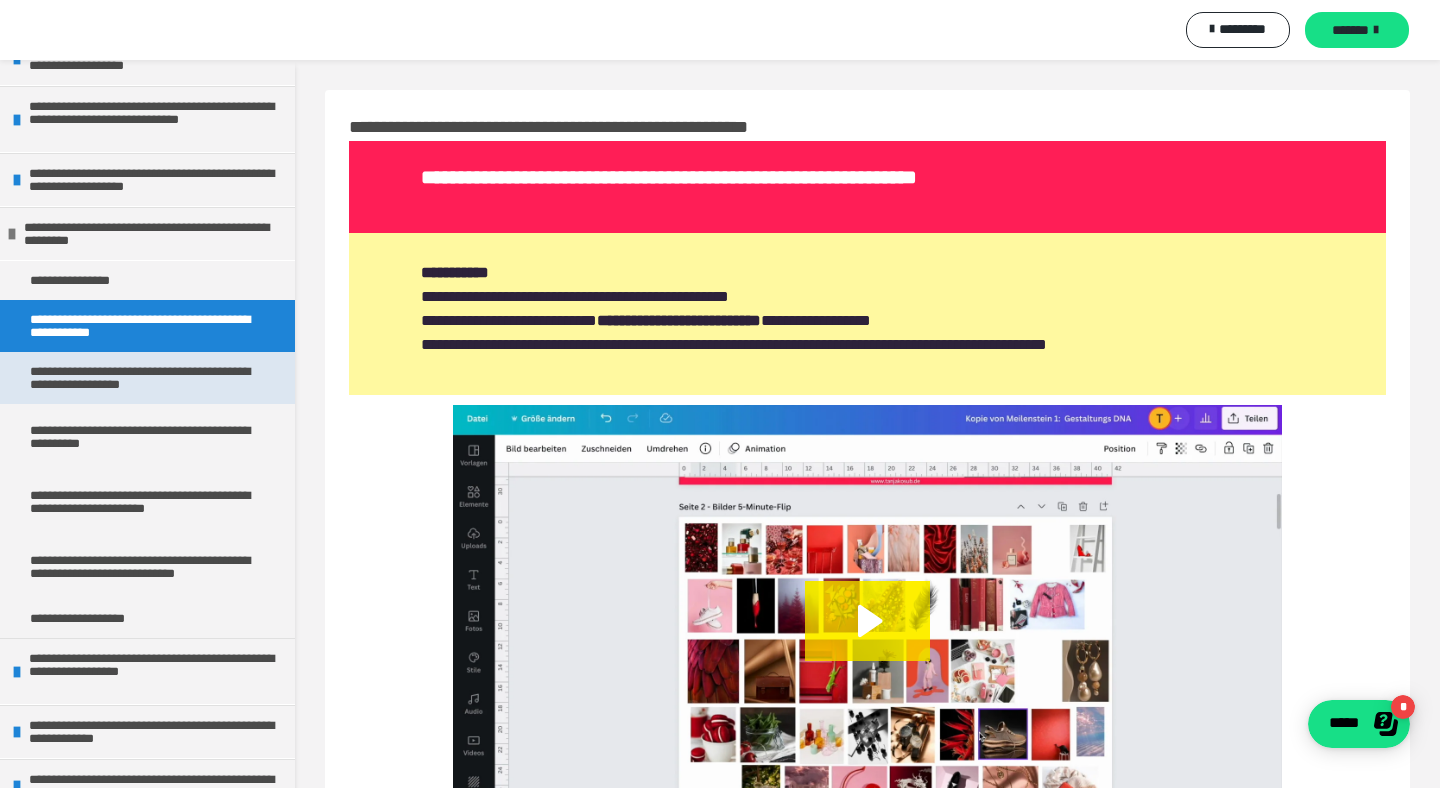 click on "**********" at bounding box center (147, 378) 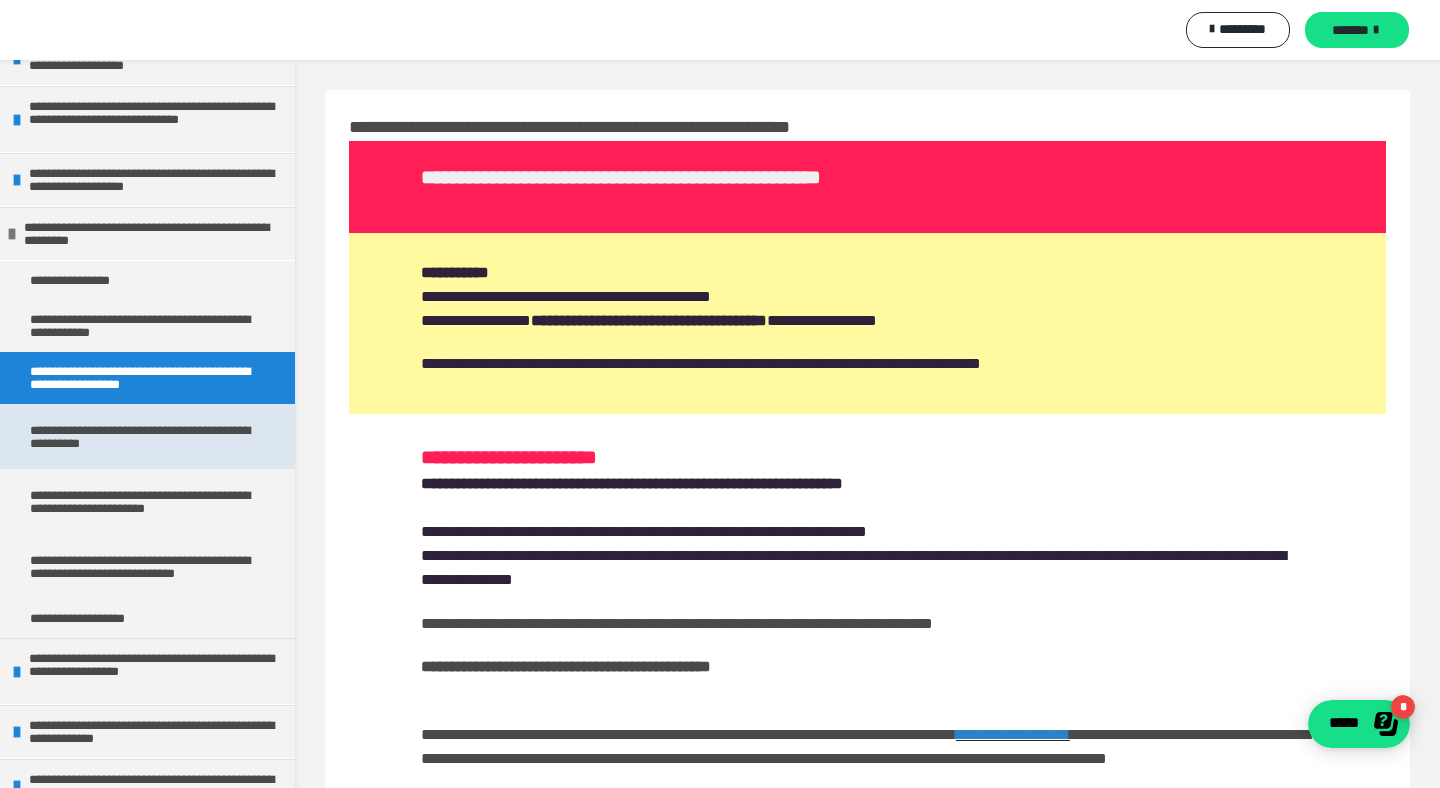 scroll, scrollTop: 181, scrollLeft: 0, axis: vertical 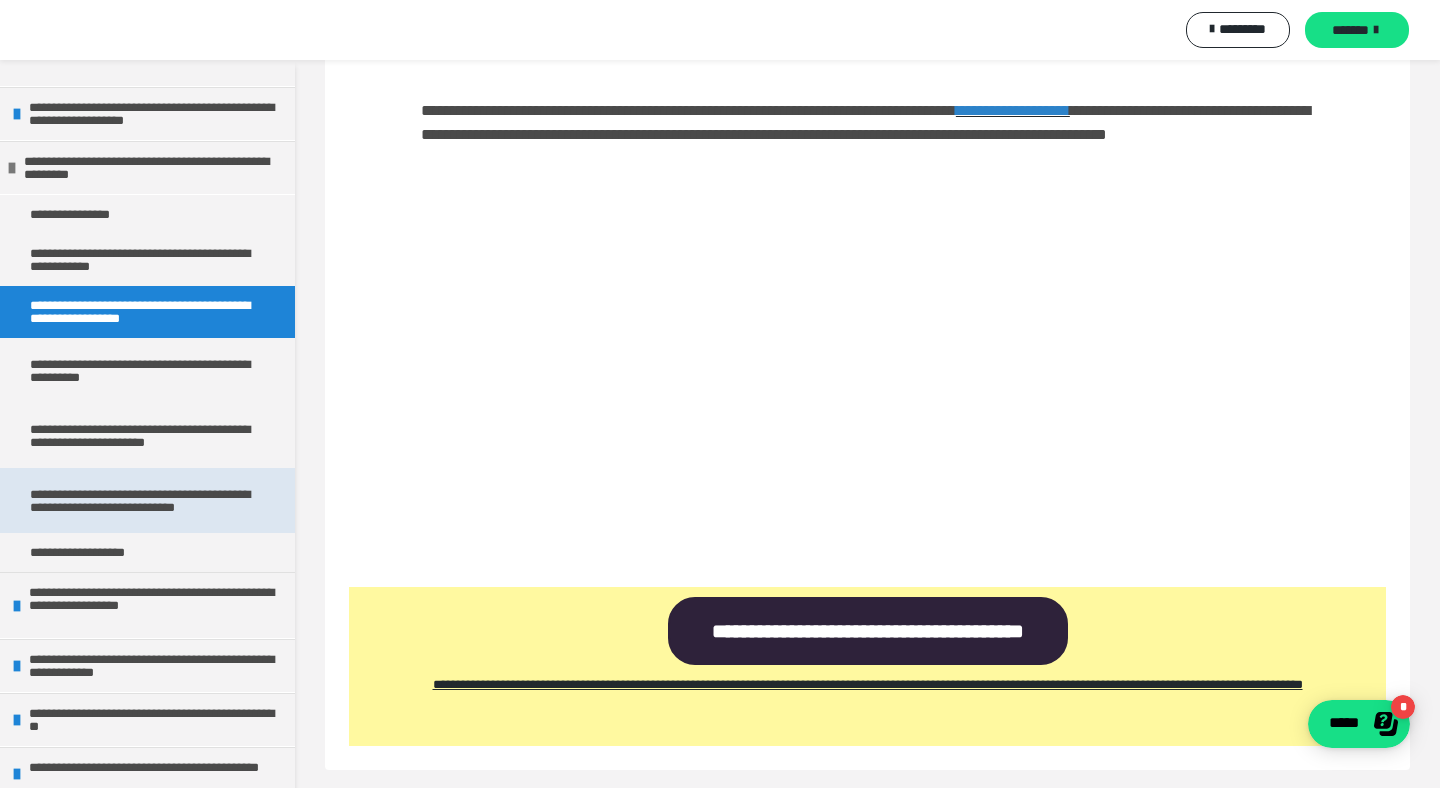 click on "**********" at bounding box center (147, 500) 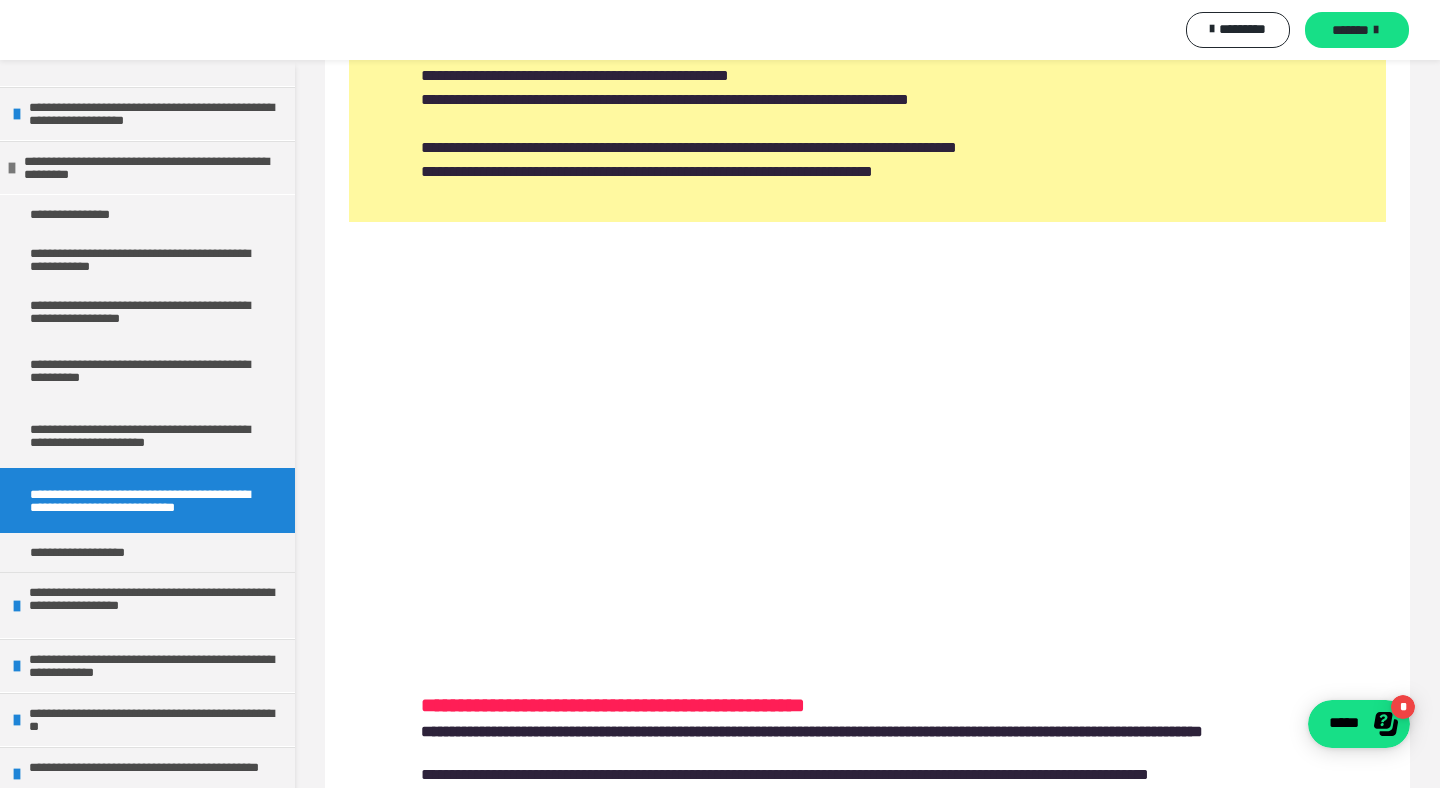 scroll, scrollTop: 234, scrollLeft: 0, axis: vertical 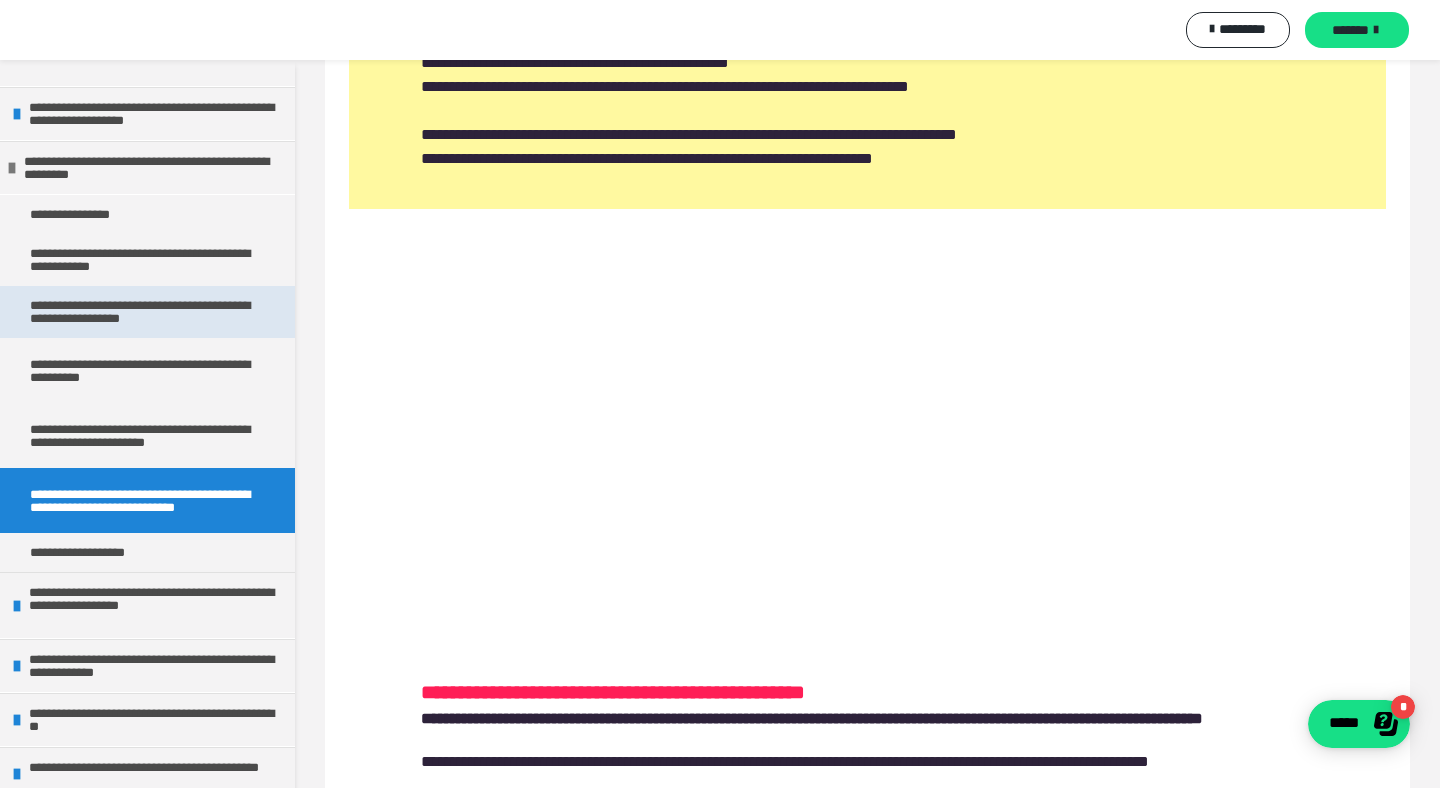 click on "**********" at bounding box center (147, 312) 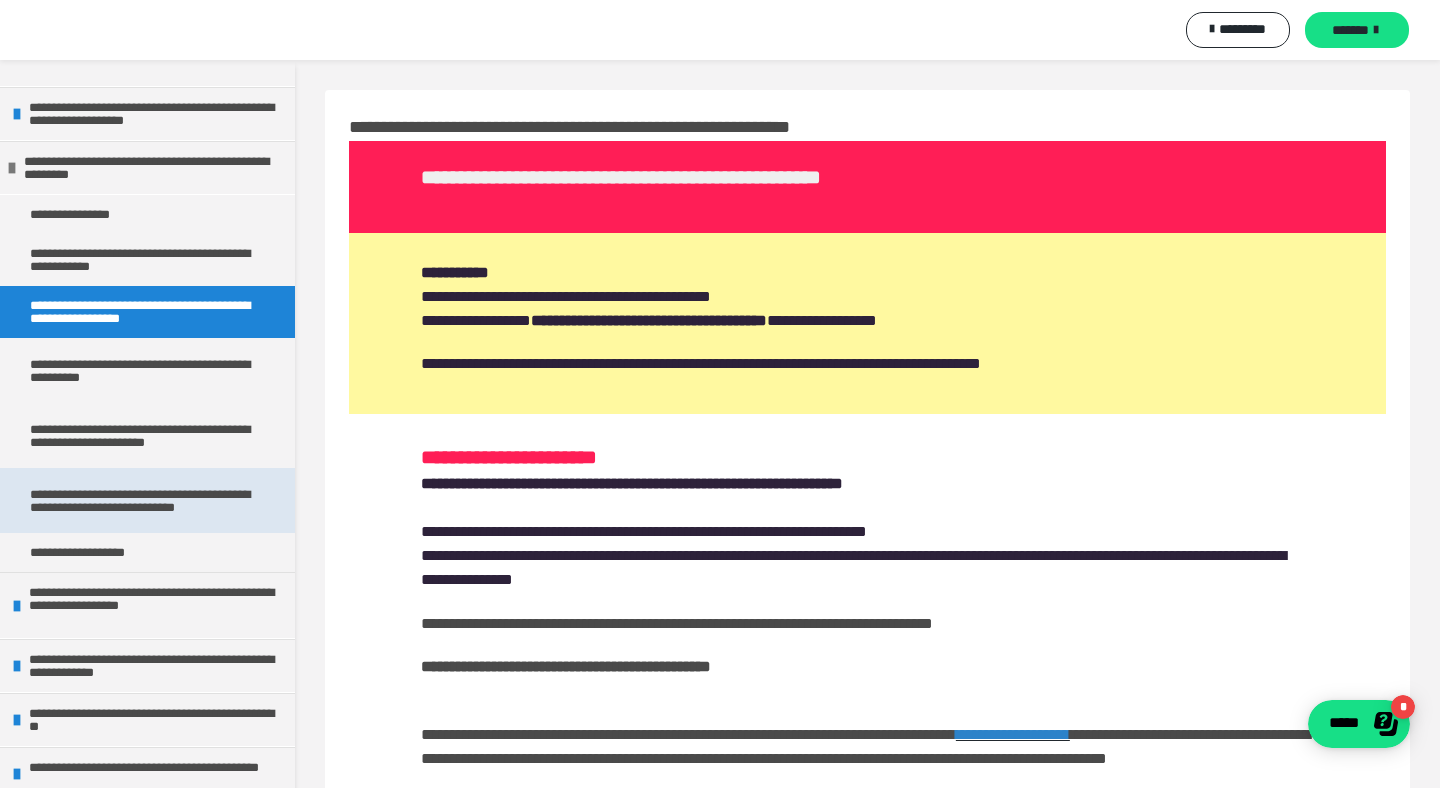 click on "**********" at bounding box center [147, 500] 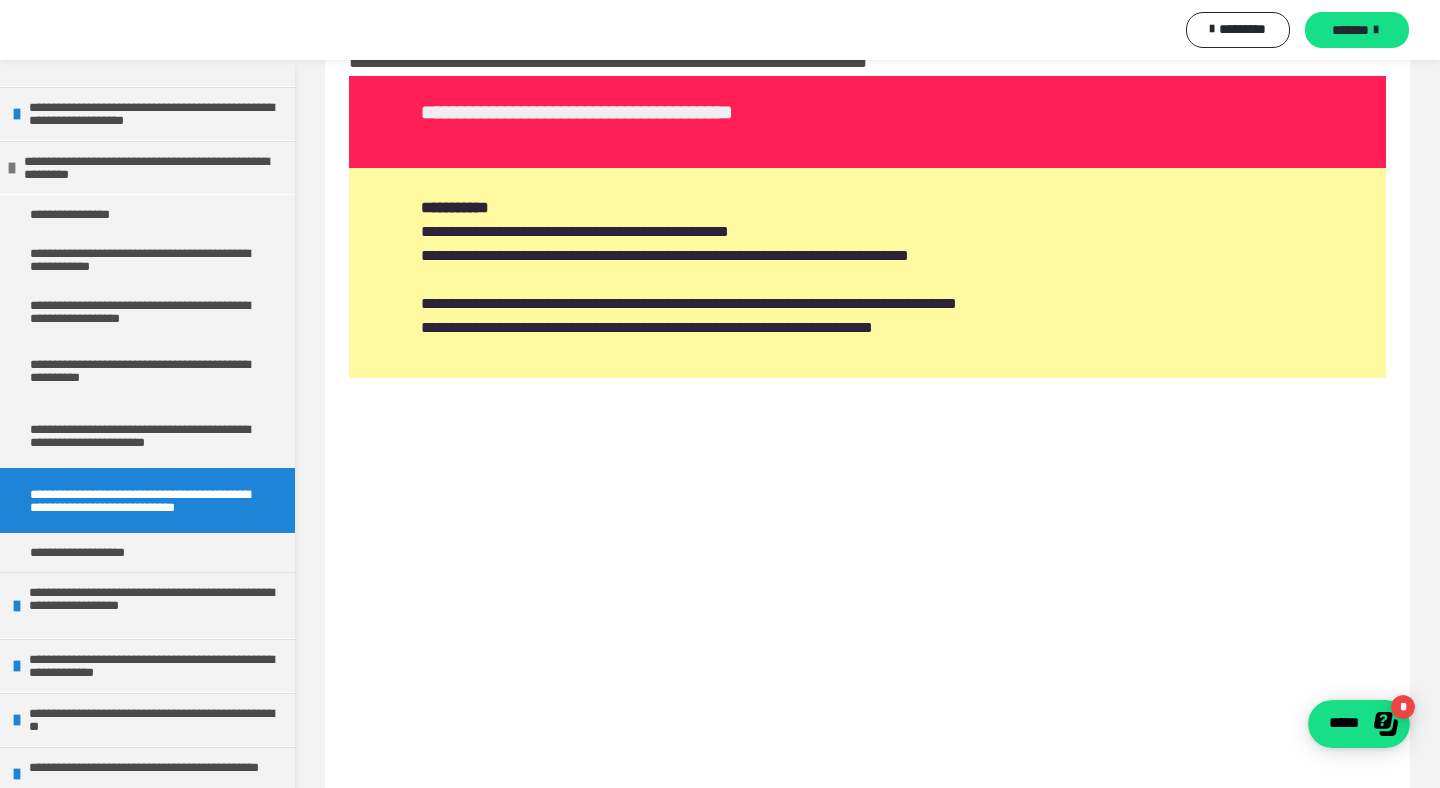 scroll, scrollTop: 430, scrollLeft: 0, axis: vertical 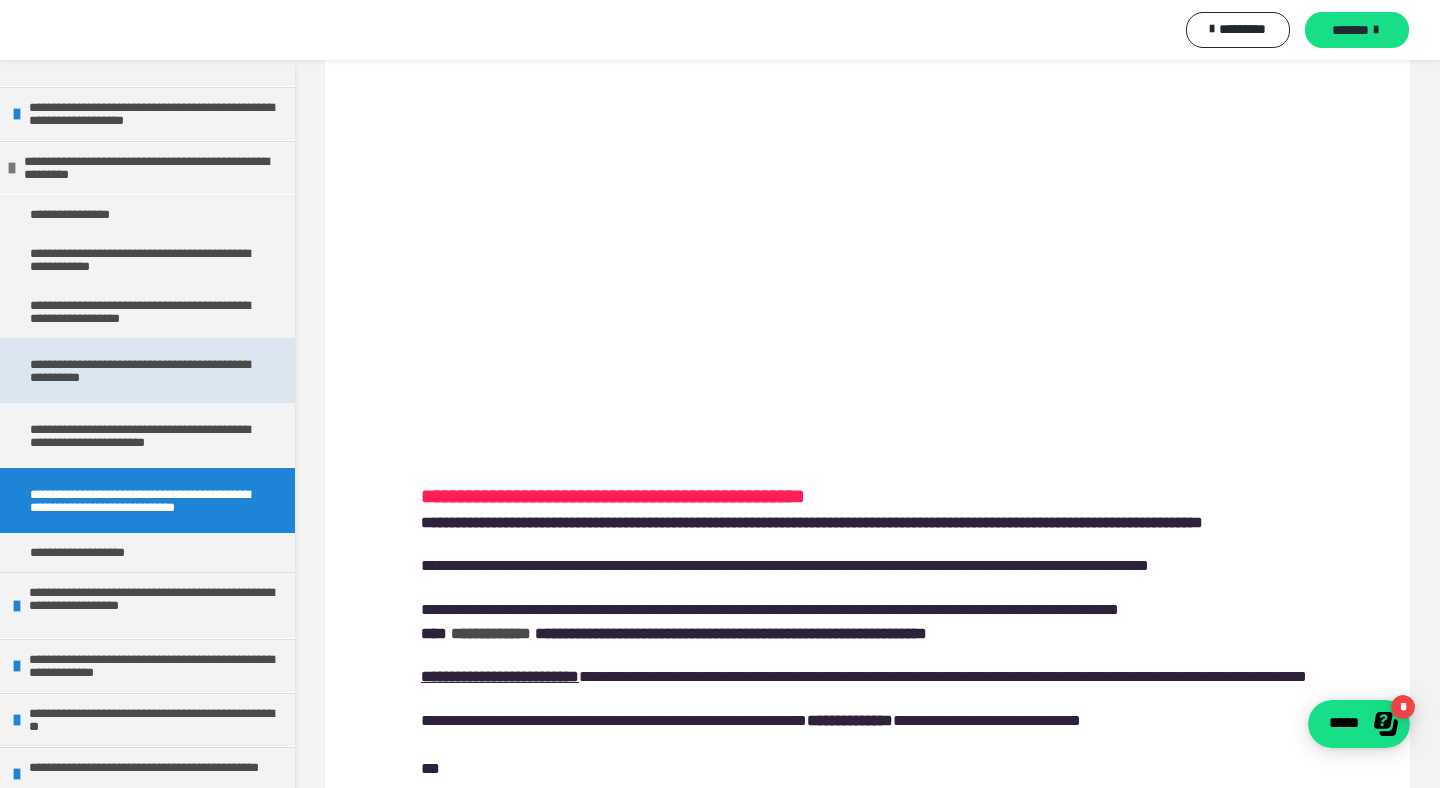 click on "**********" at bounding box center (147, 370) 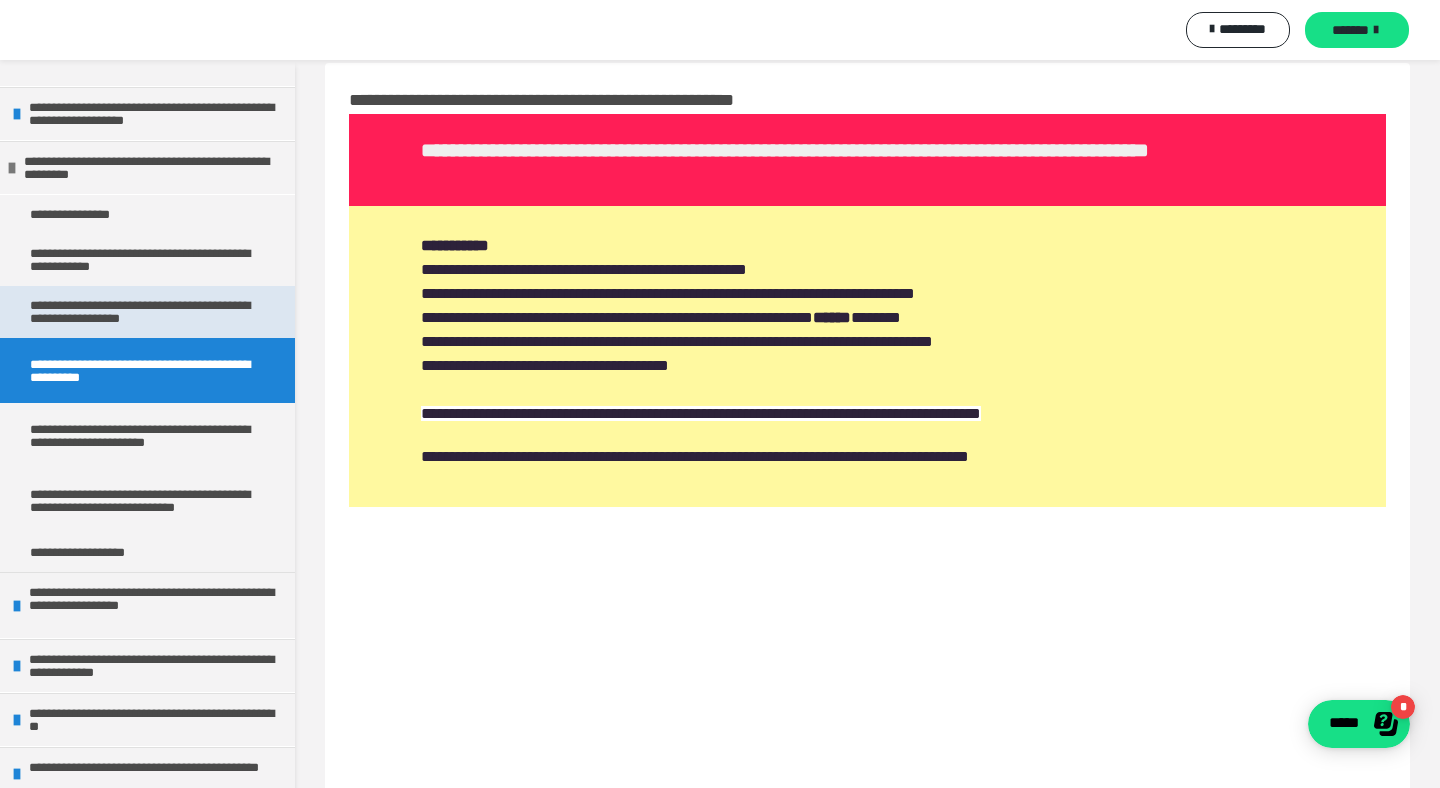 scroll, scrollTop: 24, scrollLeft: 0, axis: vertical 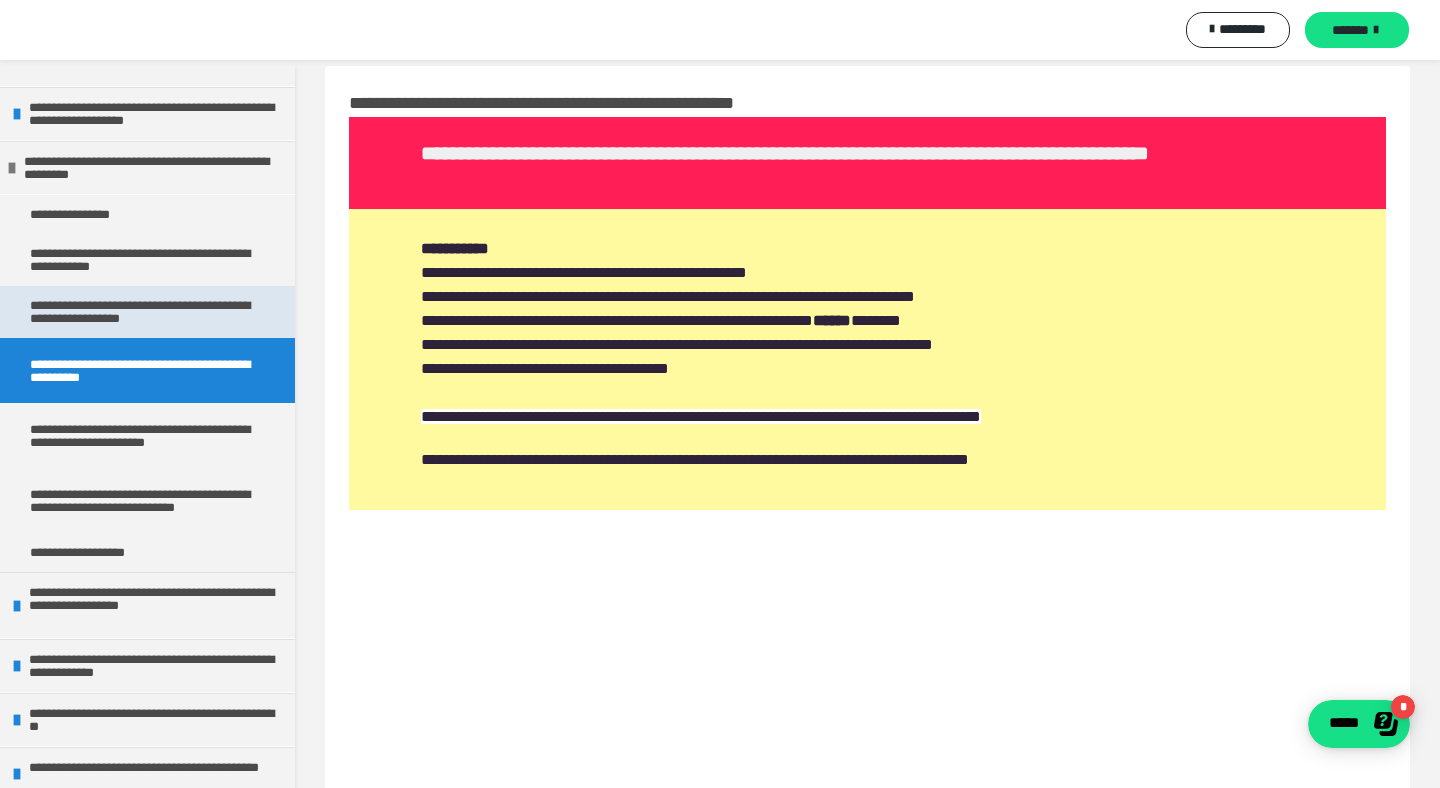 click on "**********" at bounding box center (147, 312) 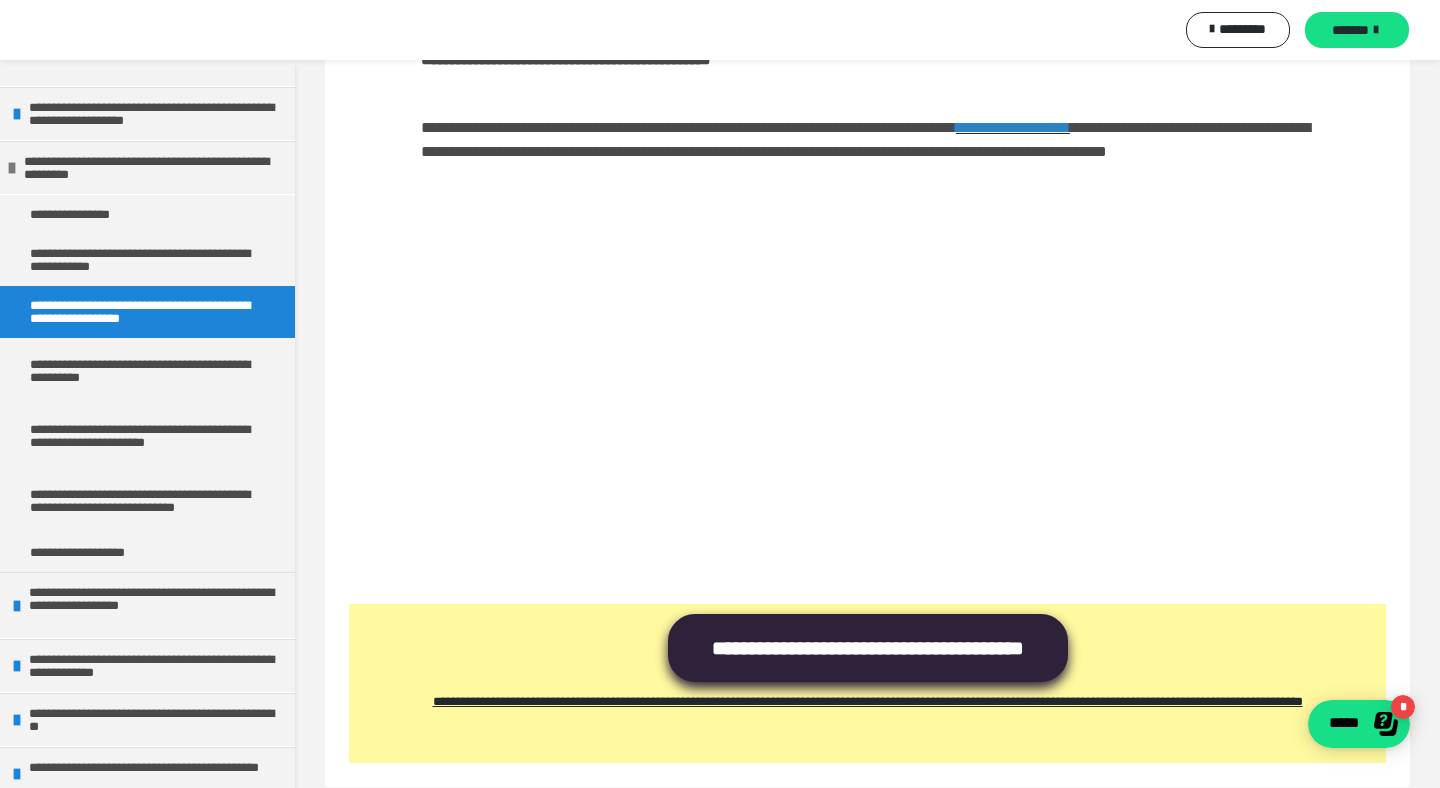 scroll, scrollTop: 620, scrollLeft: 0, axis: vertical 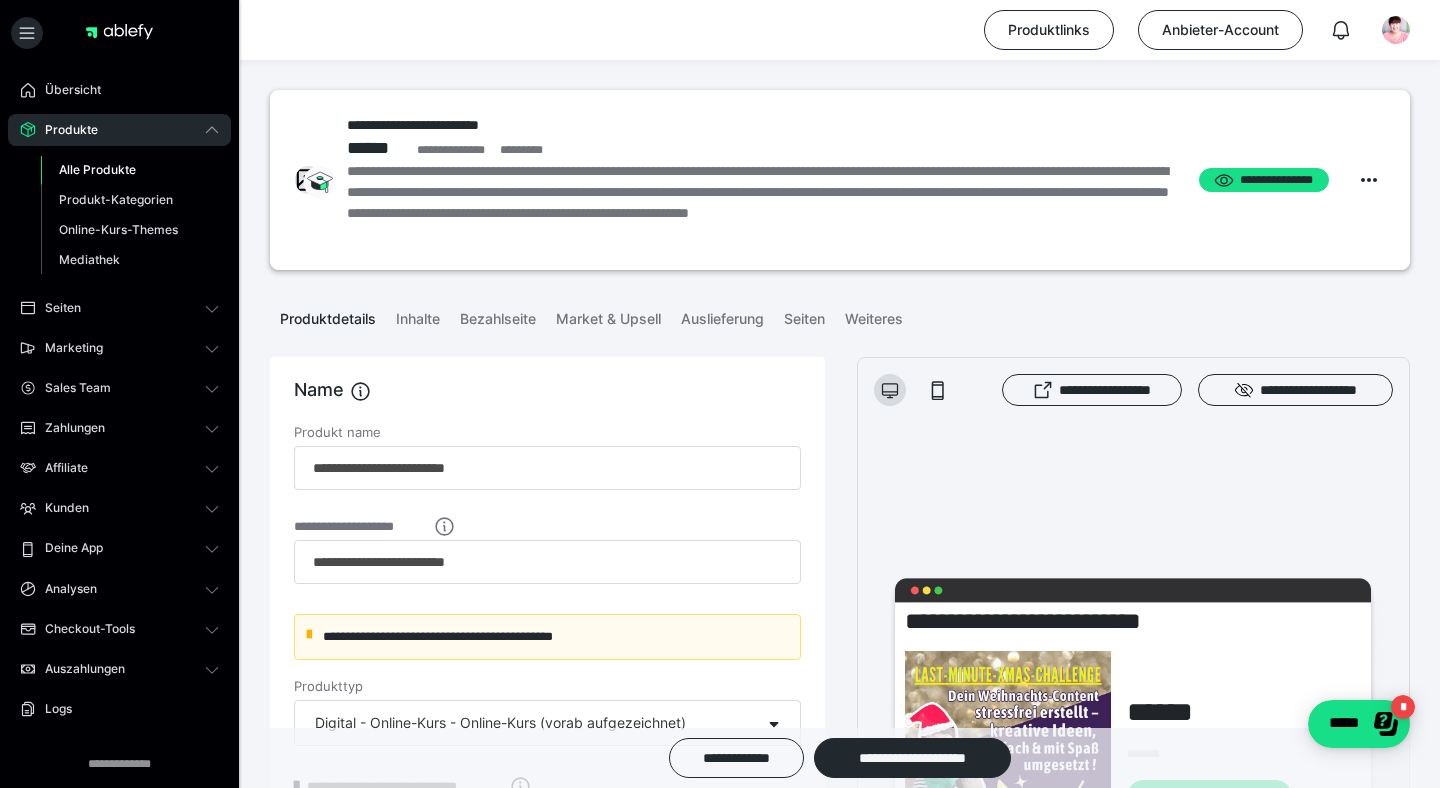 click on "Alle Produkte" at bounding box center [97, 169] 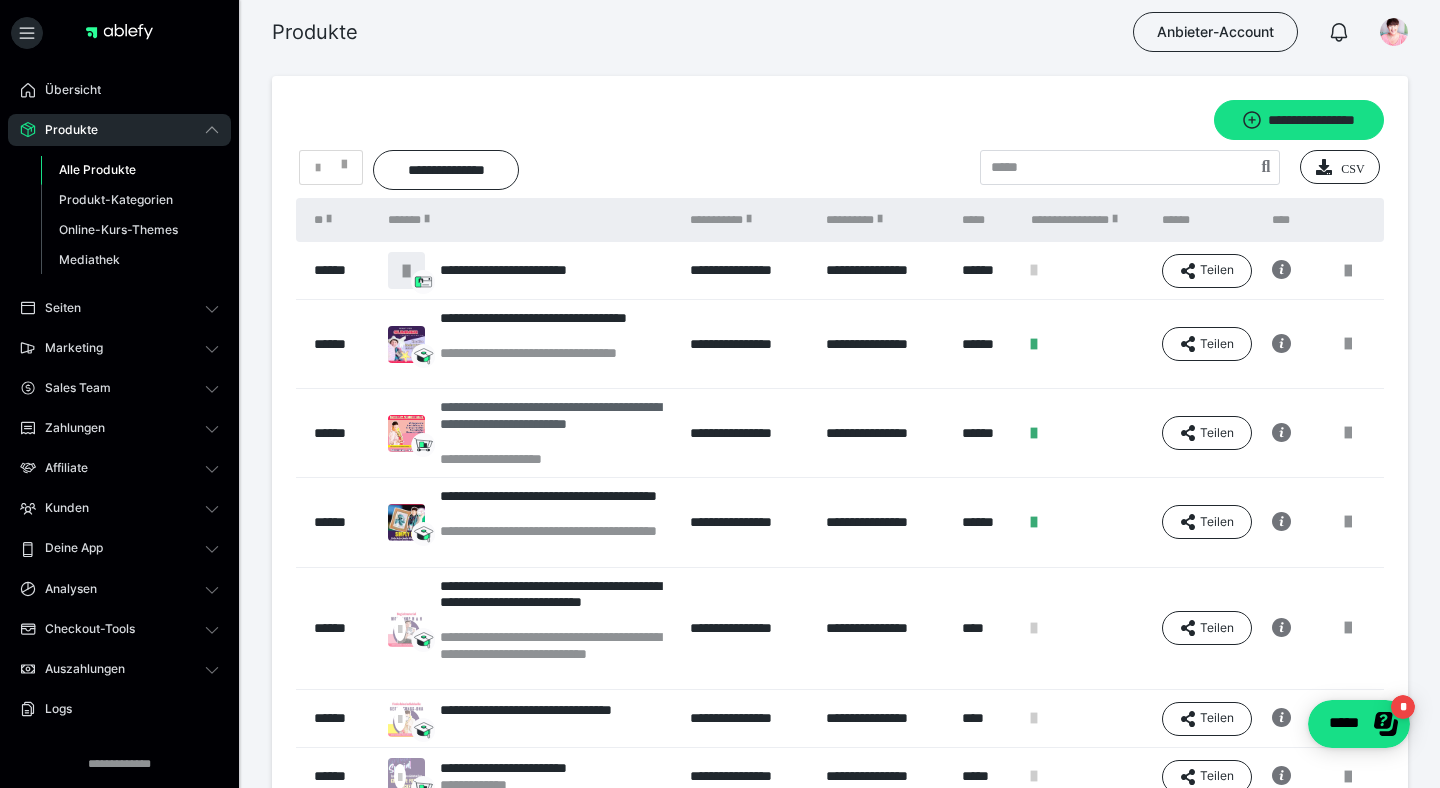 click on "**********" at bounding box center (555, 424) 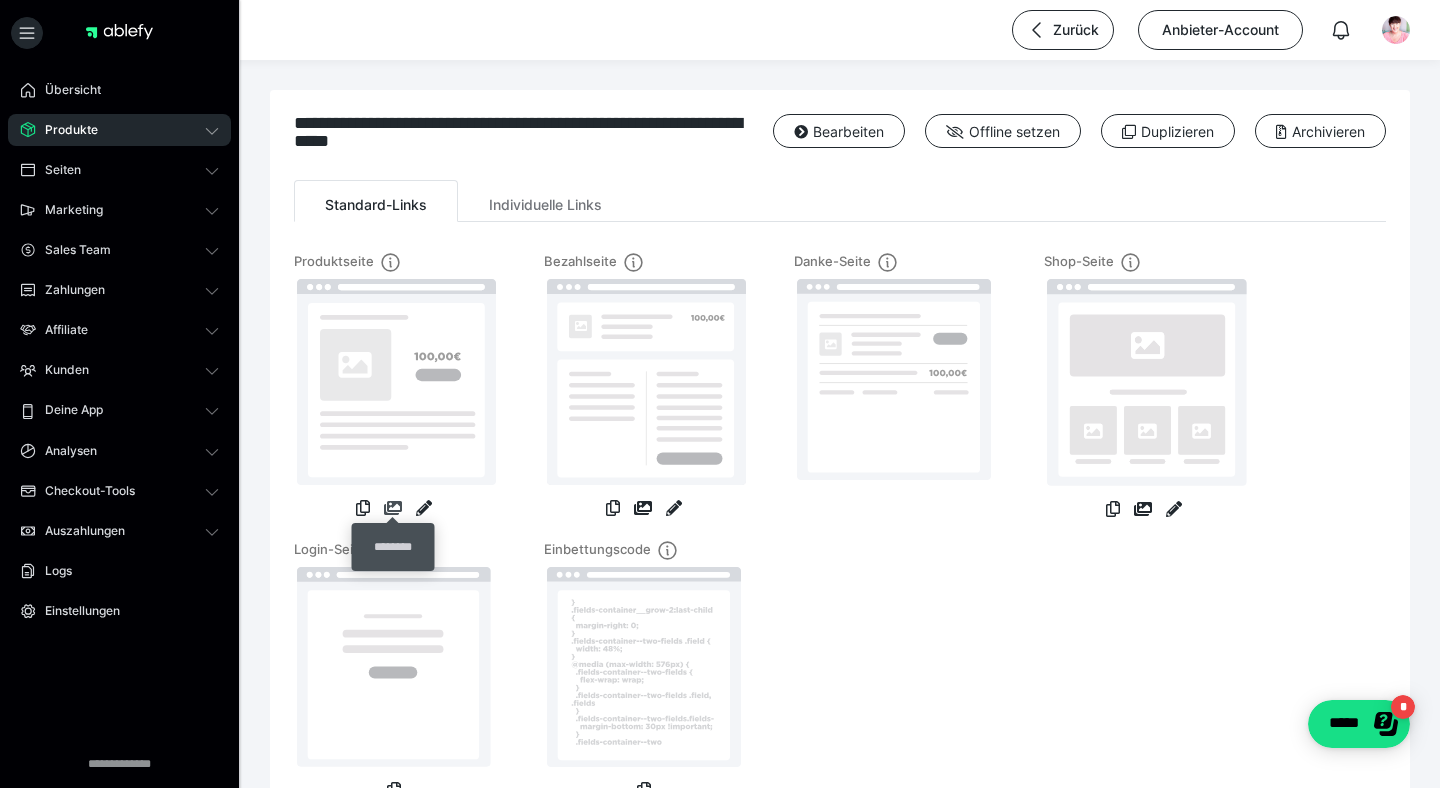 click at bounding box center (393, 508) 